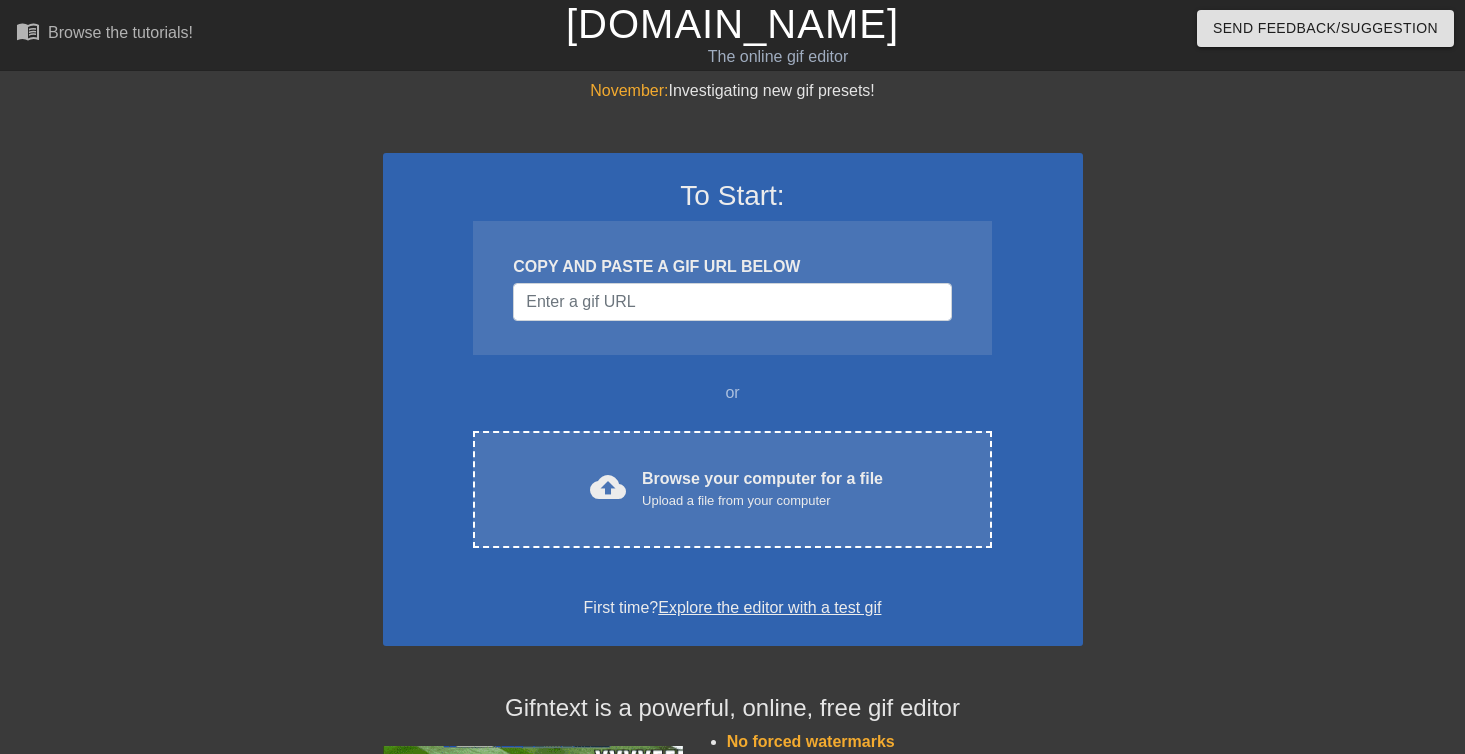 scroll, scrollTop: 0, scrollLeft: 0, axis: both 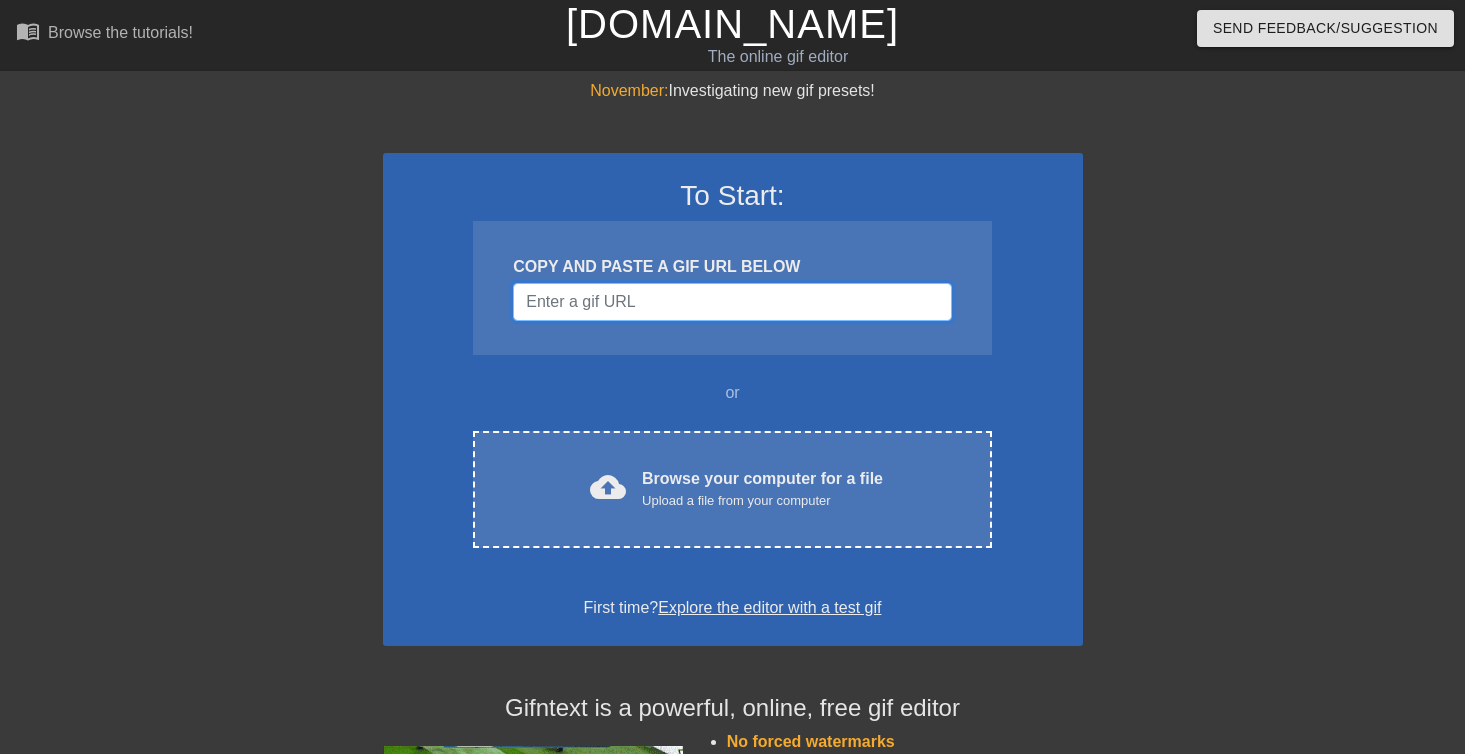 click at bounding box center [732, 302] 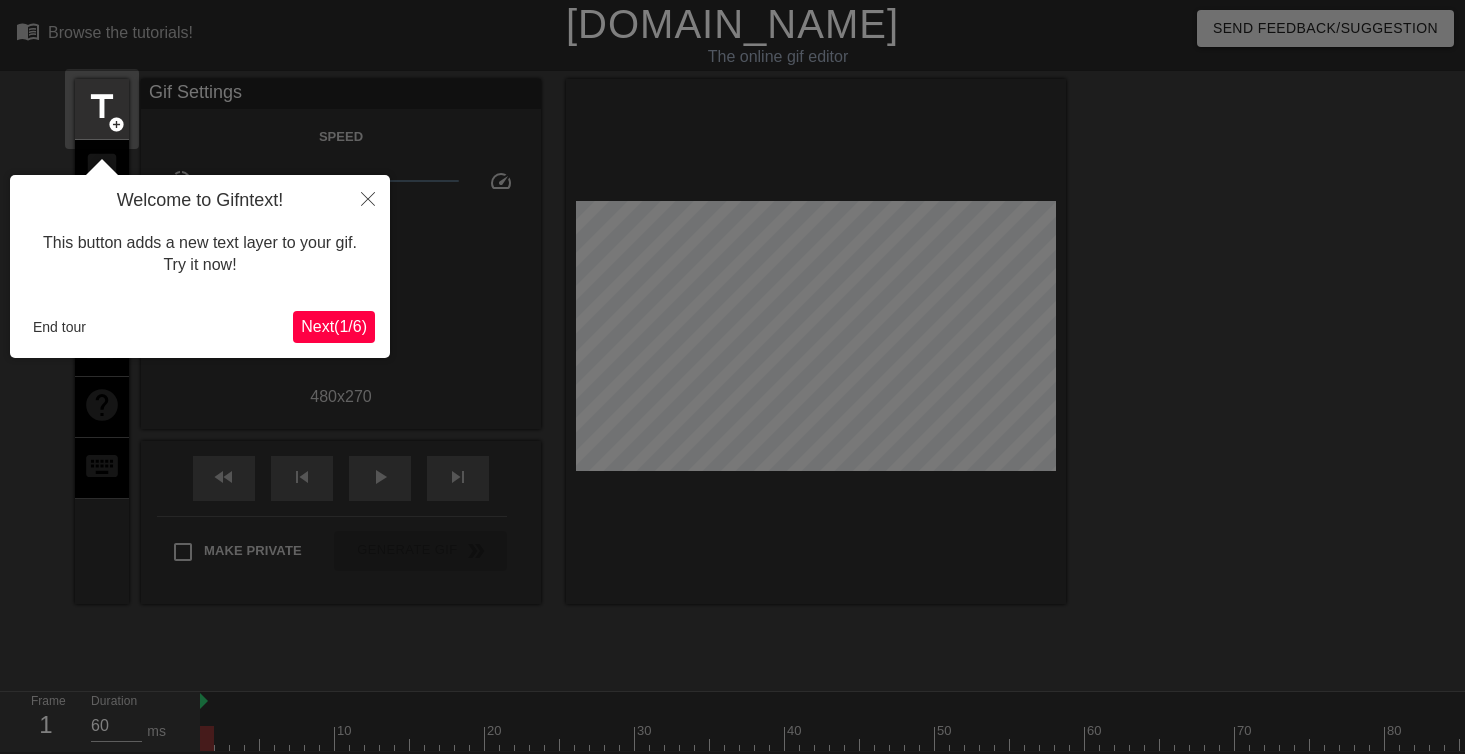 scroll, scrollTop: 49, scrollLeft: 0, axis: vertical 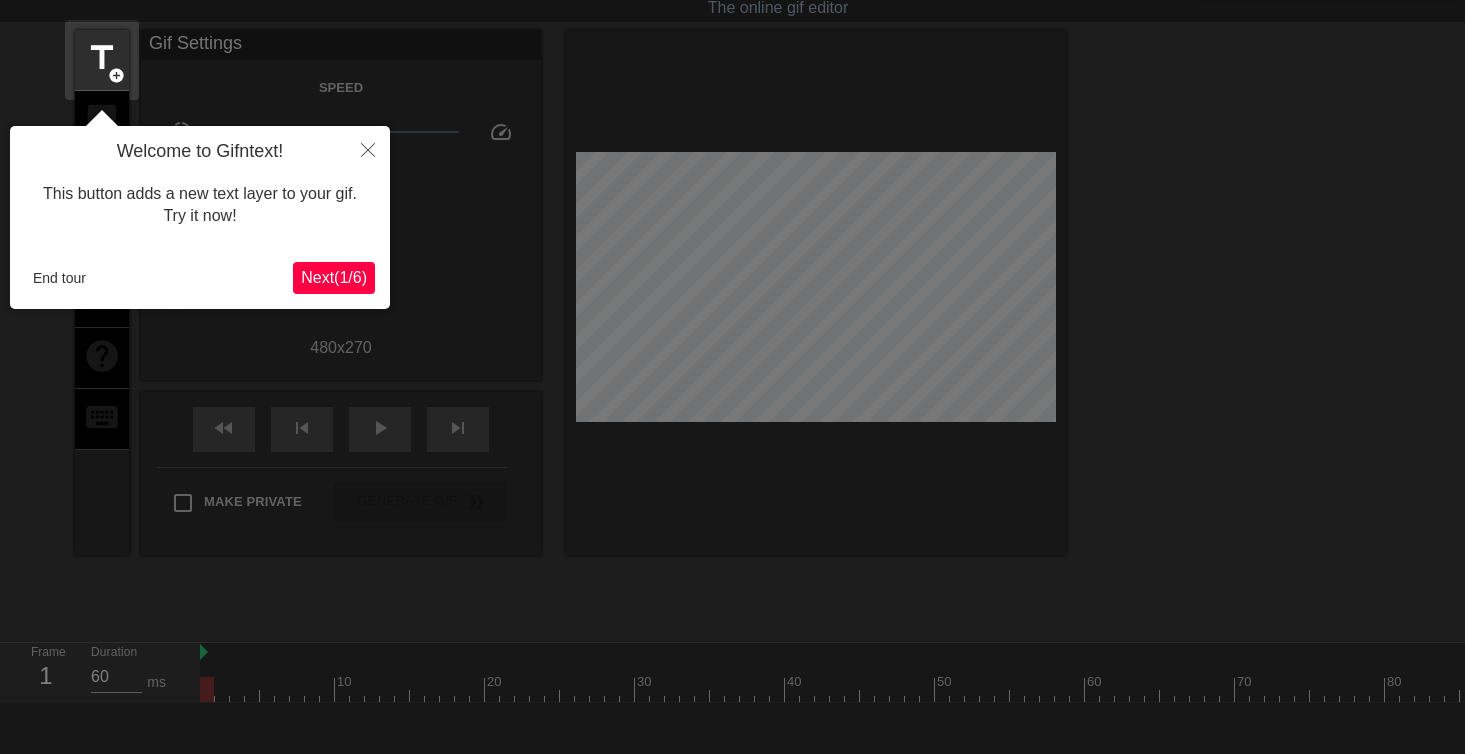 click on "Next  ( 1 / 6 )" at bounding box center (334, 277) 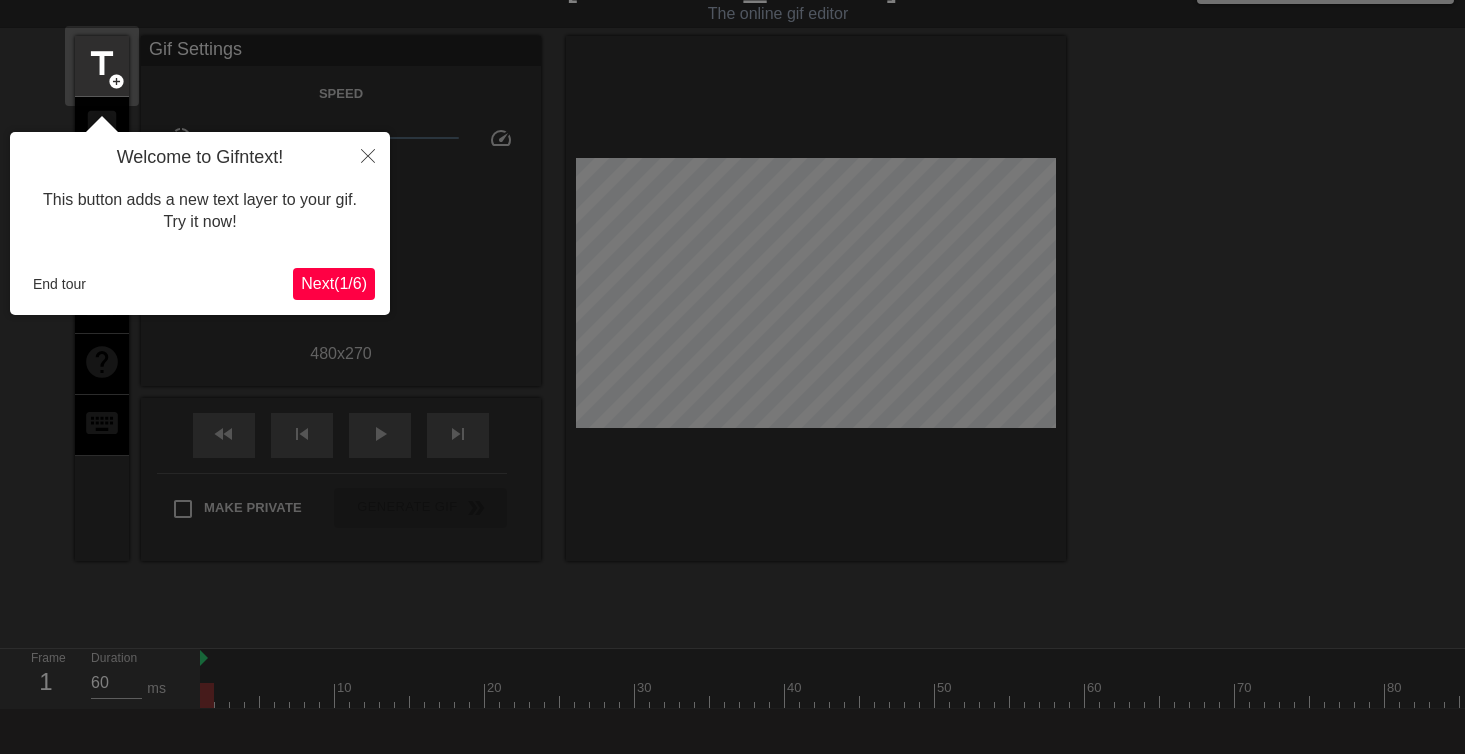 scroll, scrollTop: 0, scrollLeft: 0, axis: both 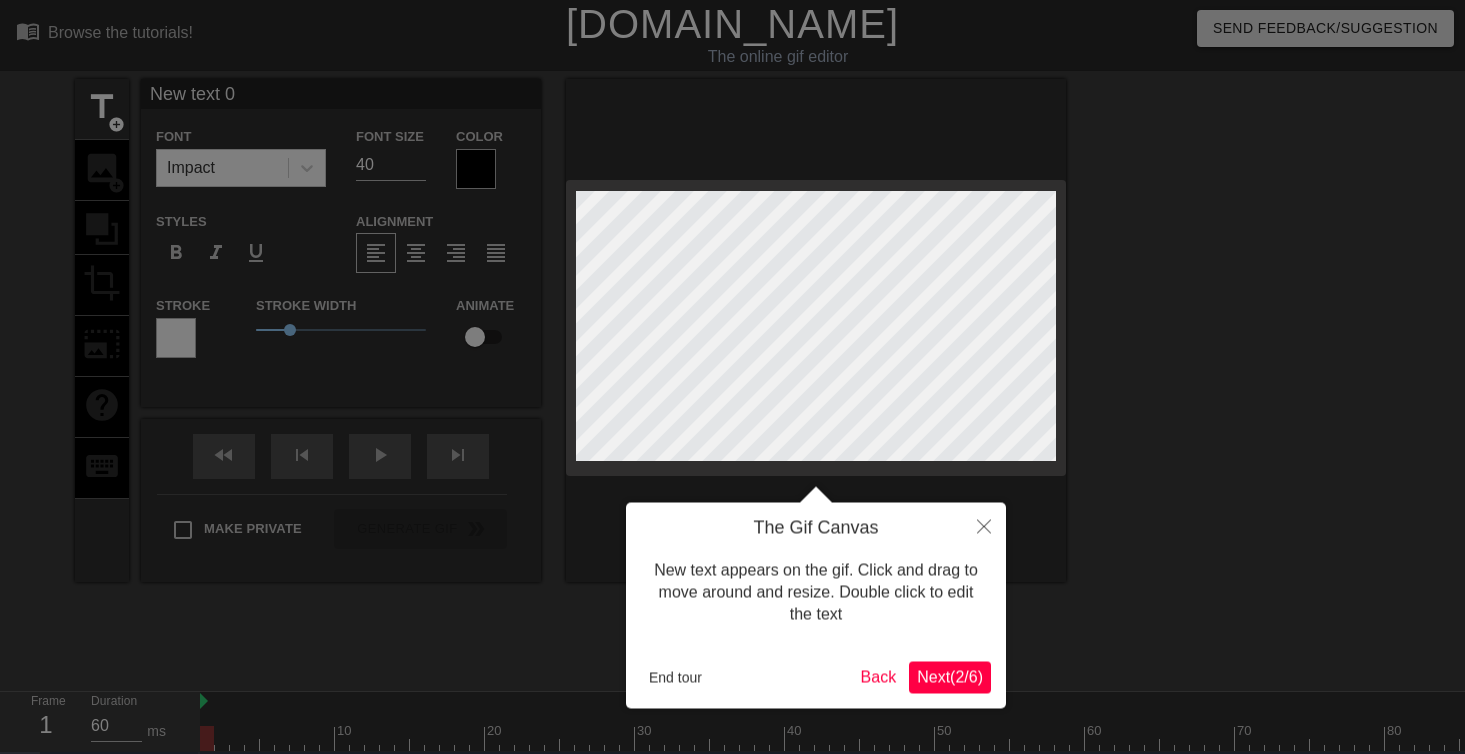 click on "Next  ( 2 / 6 )" at bounding box center (950, 676) 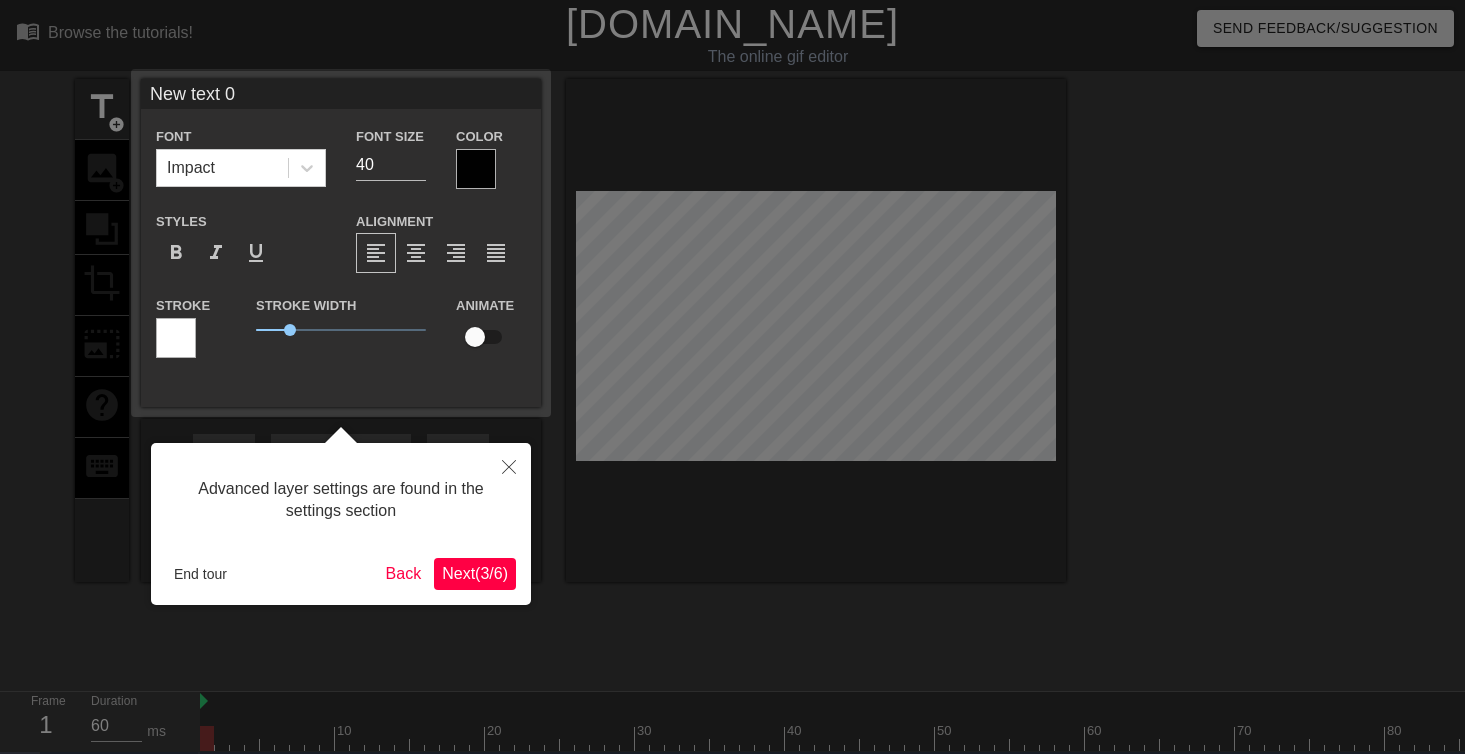 scroll, scrollTop: 47, scrollLeft: 0, axis: vertical 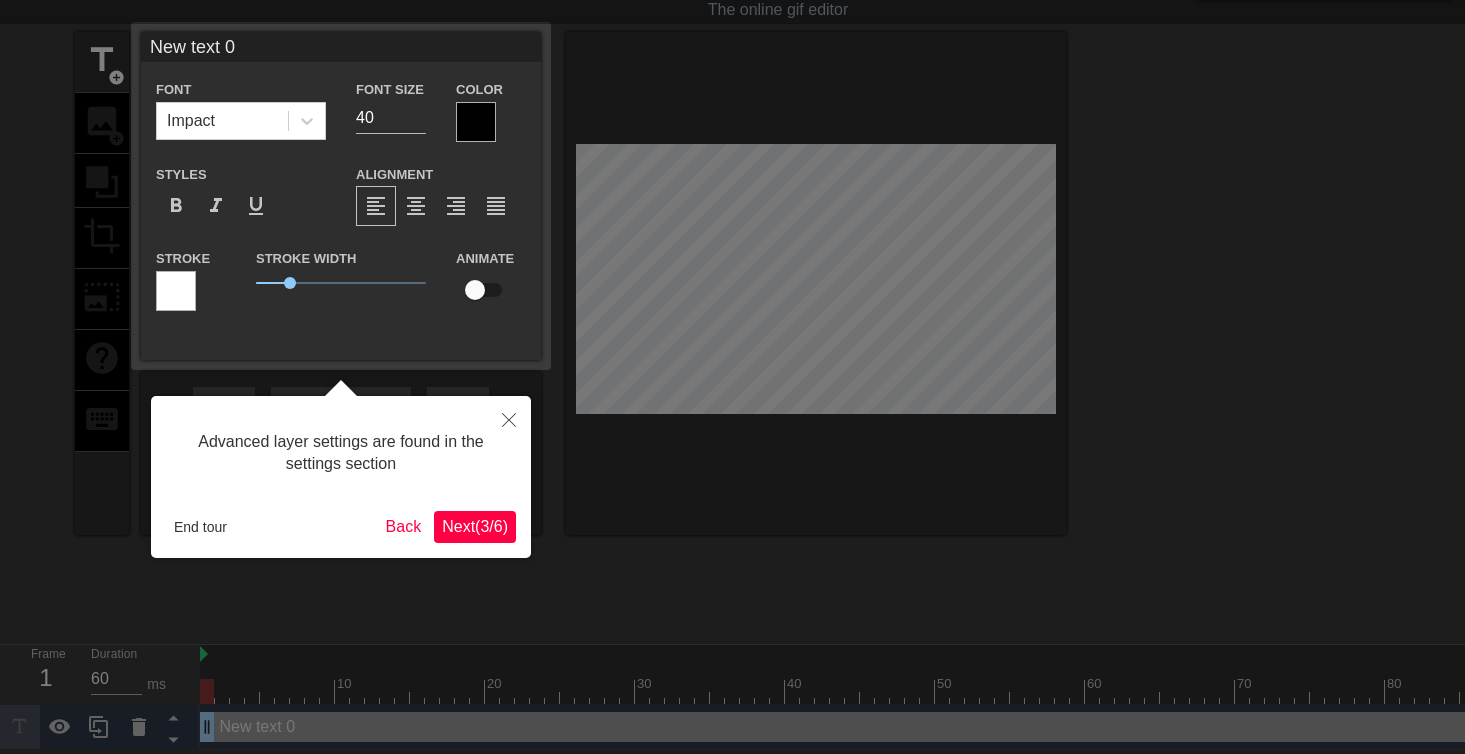 click on "Next  ( 3 / 6 )" at bounding box center (475, 526) 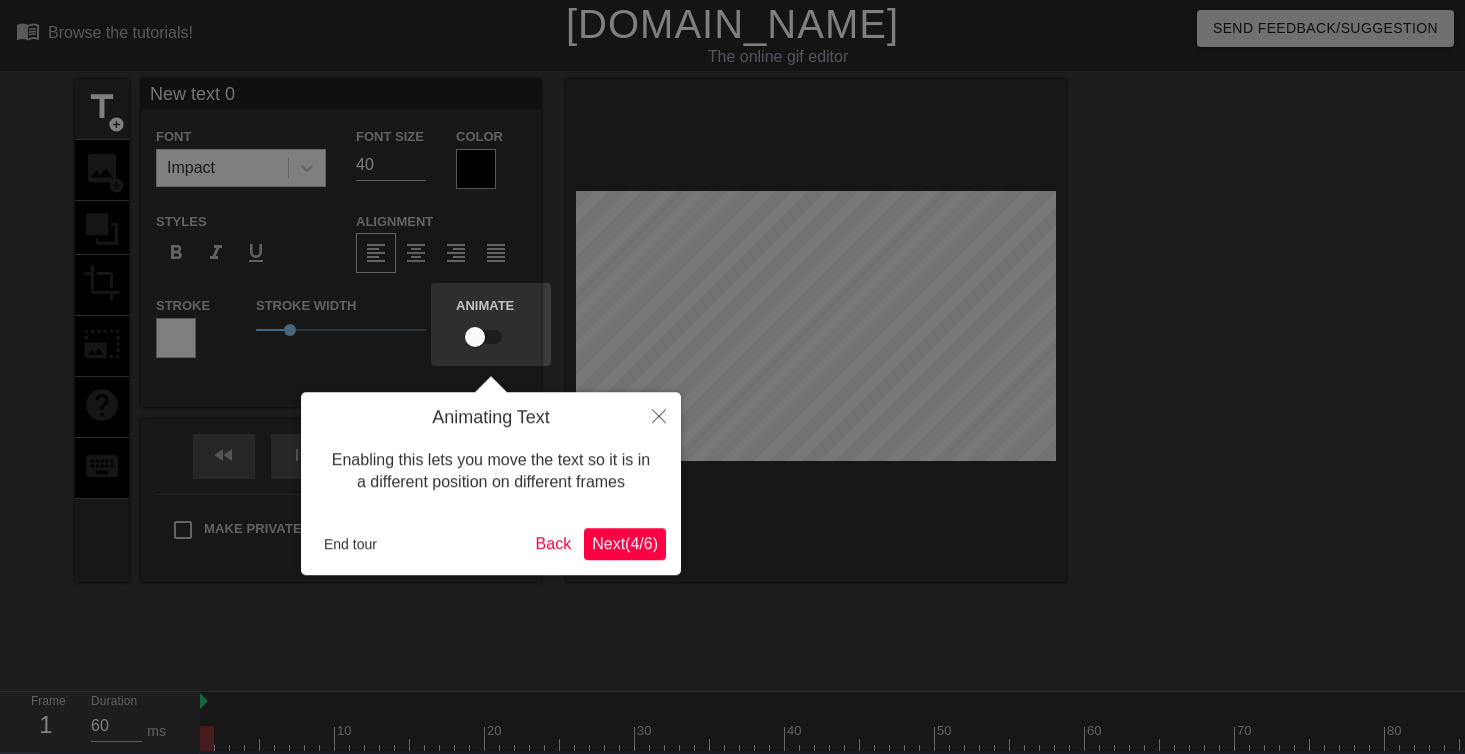 click on "Next  ( 4 / 6 )" at bounding box center (625, 544) 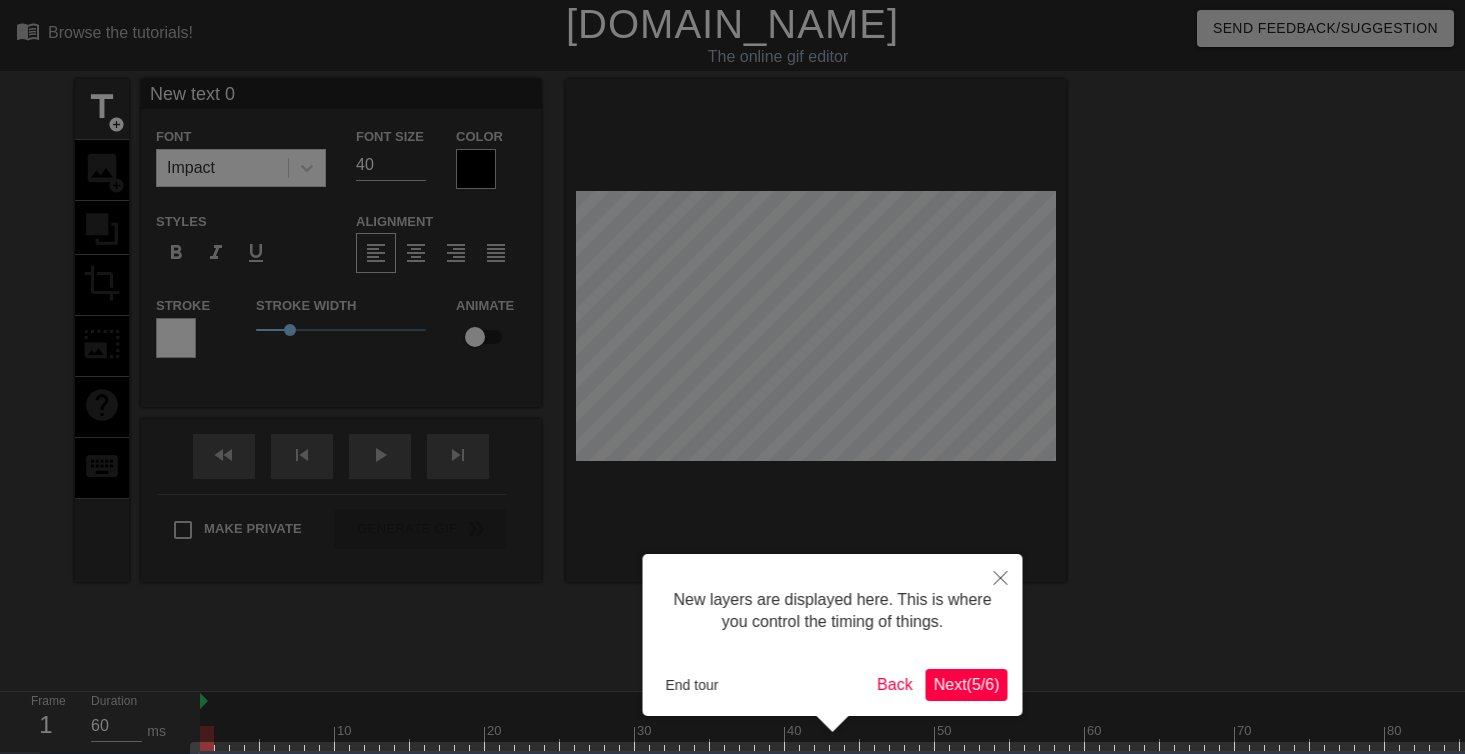 scroll, scrollTop: 61, scrollLeft: 0, axis: vertical 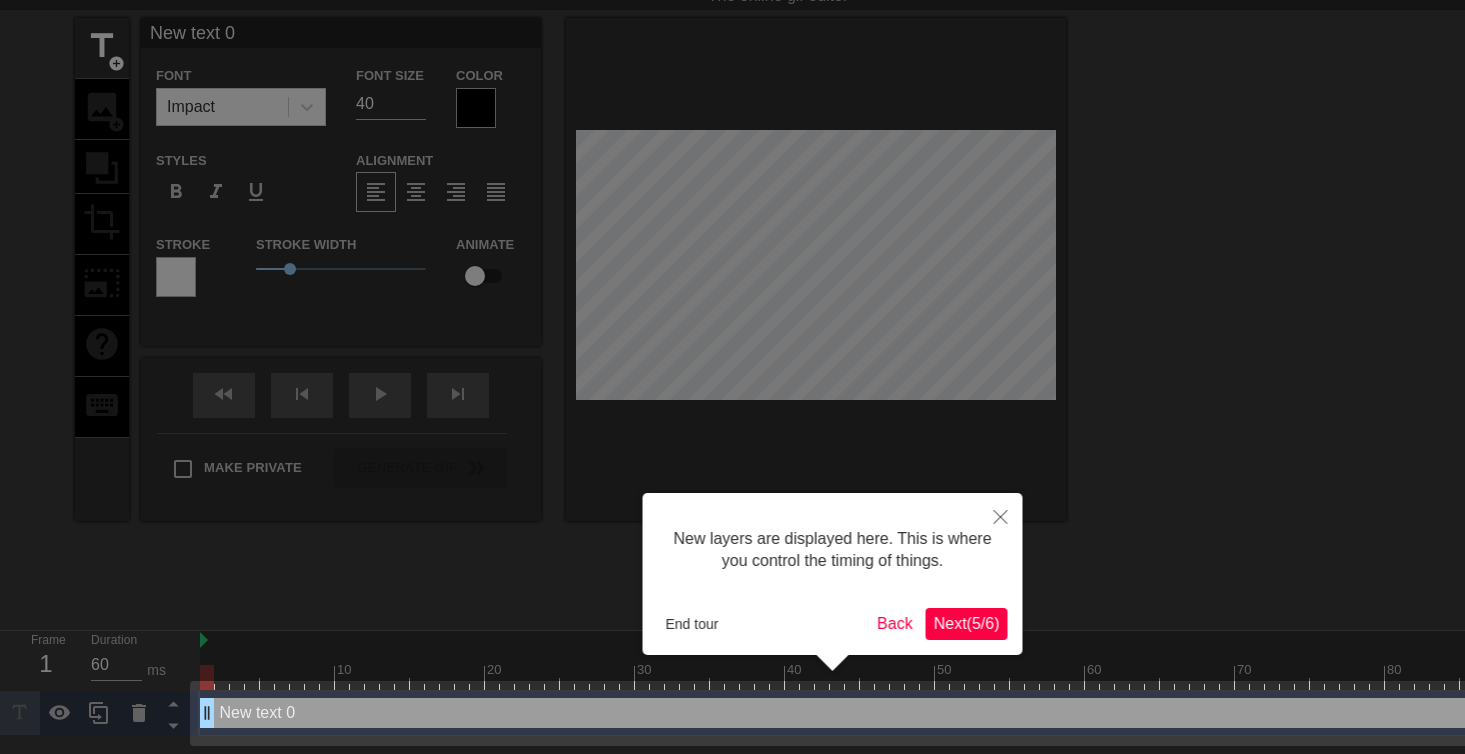 click on "Next  ( 5 / 6 )" at bounding box center [967, 623] 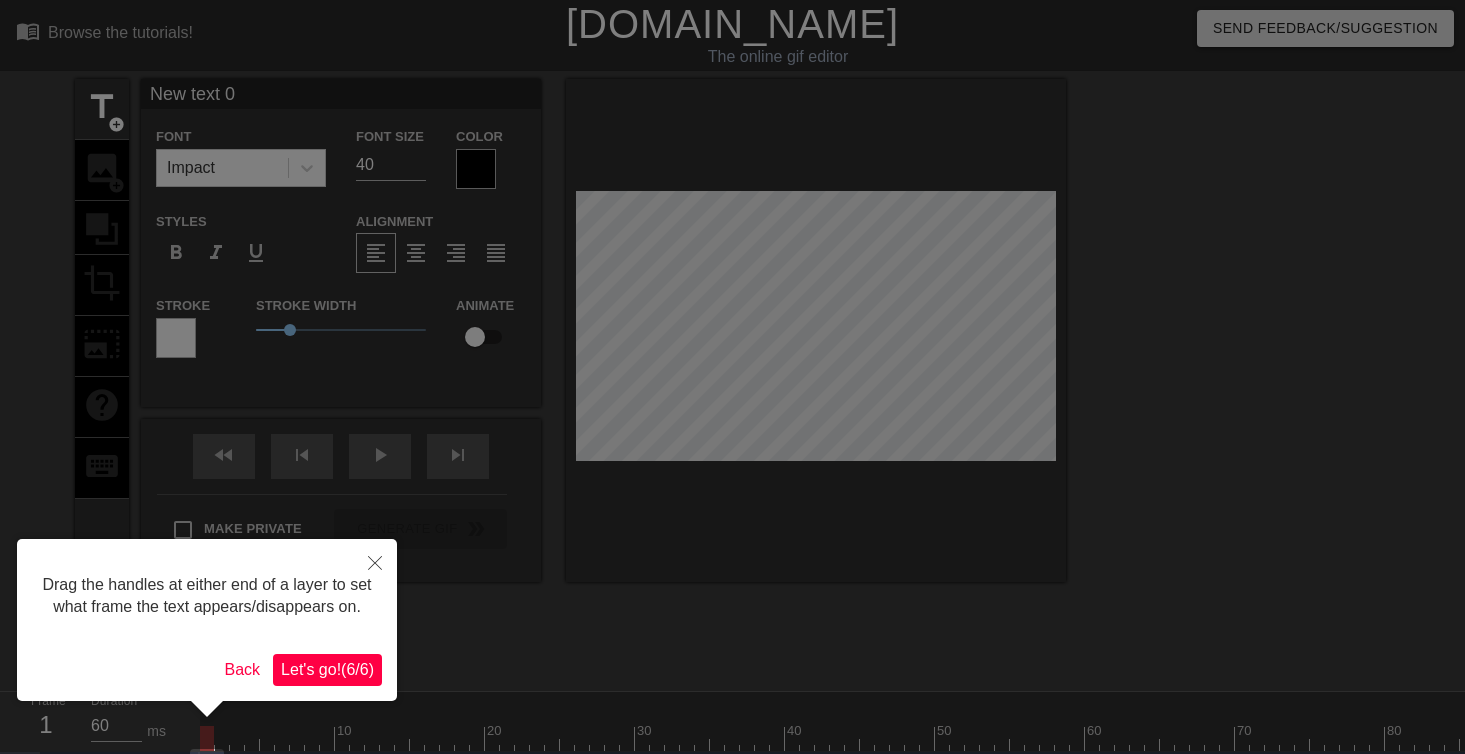 click on "Let's go!  ( 6 / 6 )" at bounding box center (327, 669) 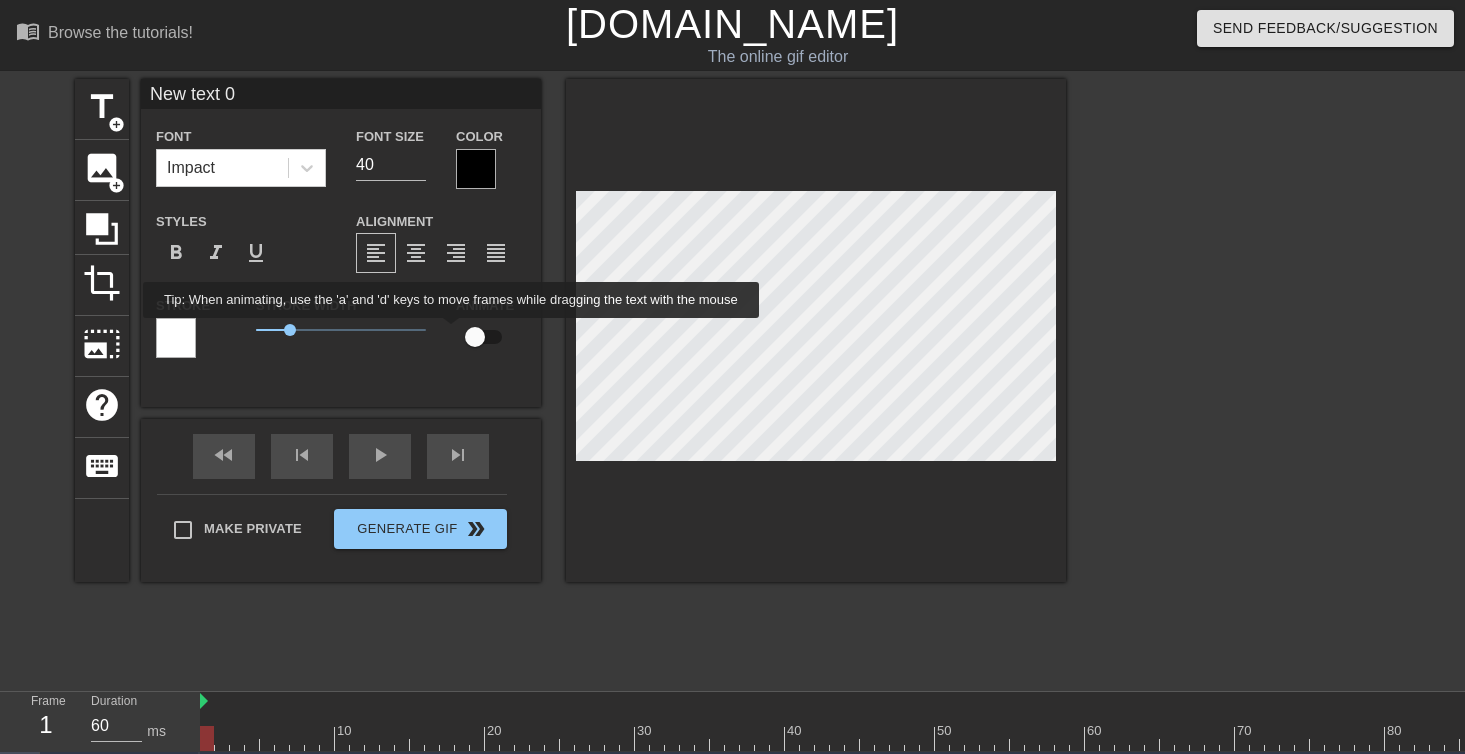 click at bounding box center (475, 337) 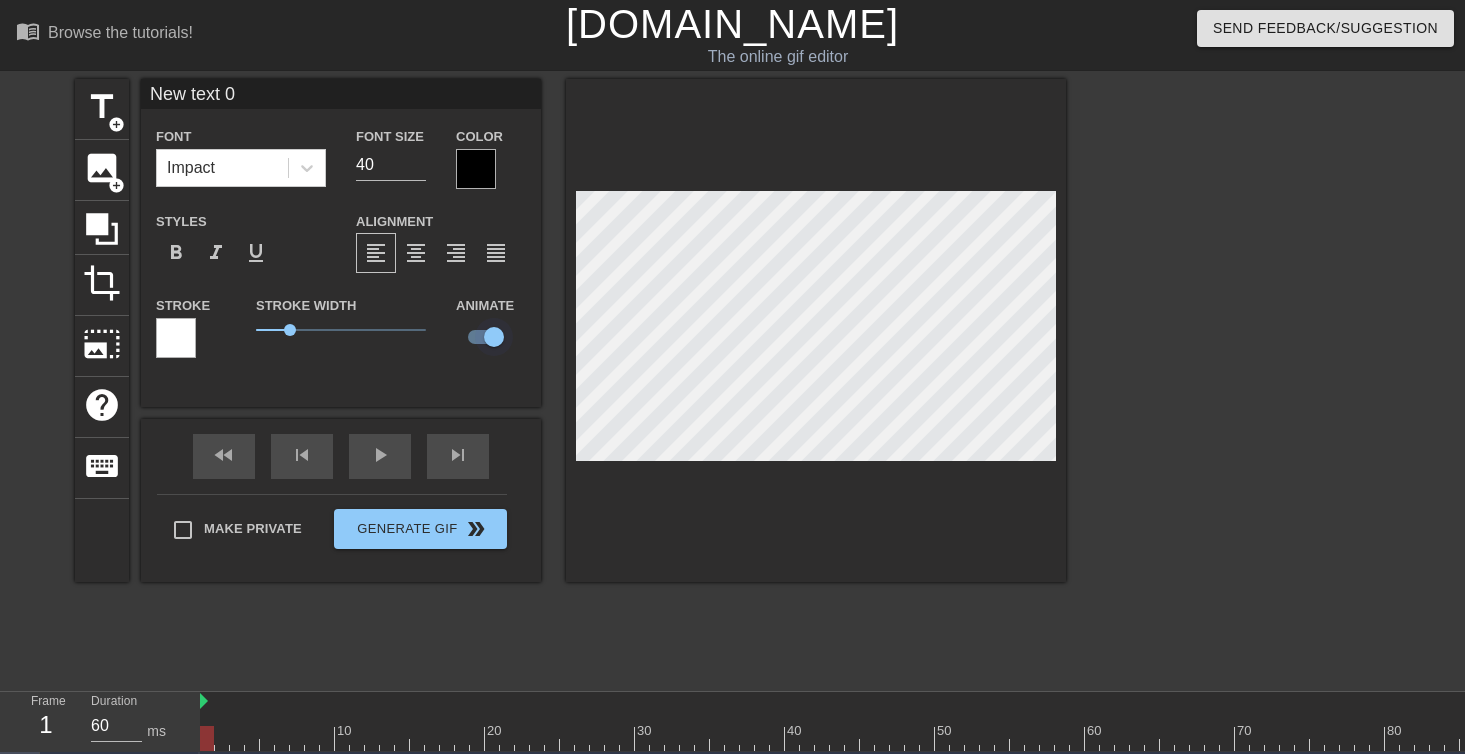 scroll, scrollTop: 0, scrollLeft: 1, axis: horizontal 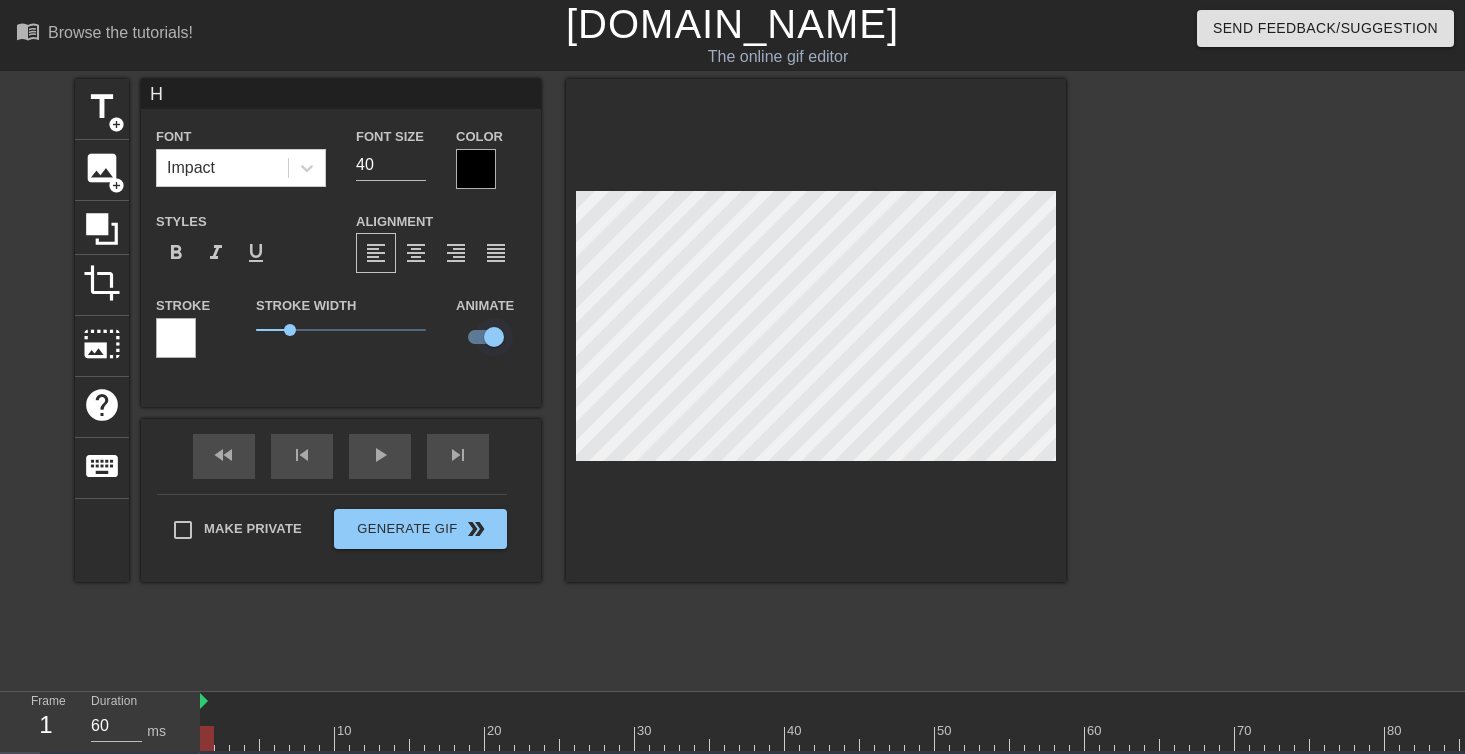 type on "He" 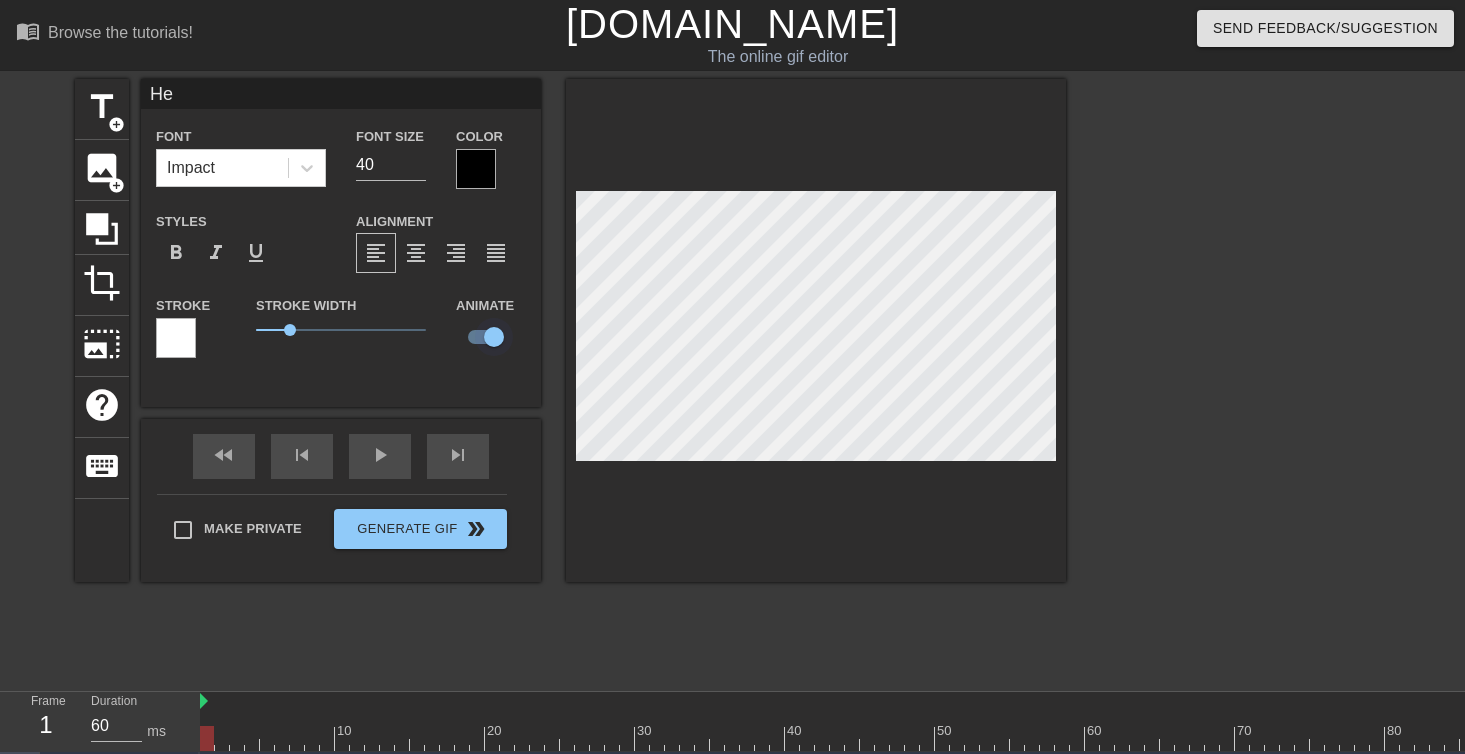type on "Her" 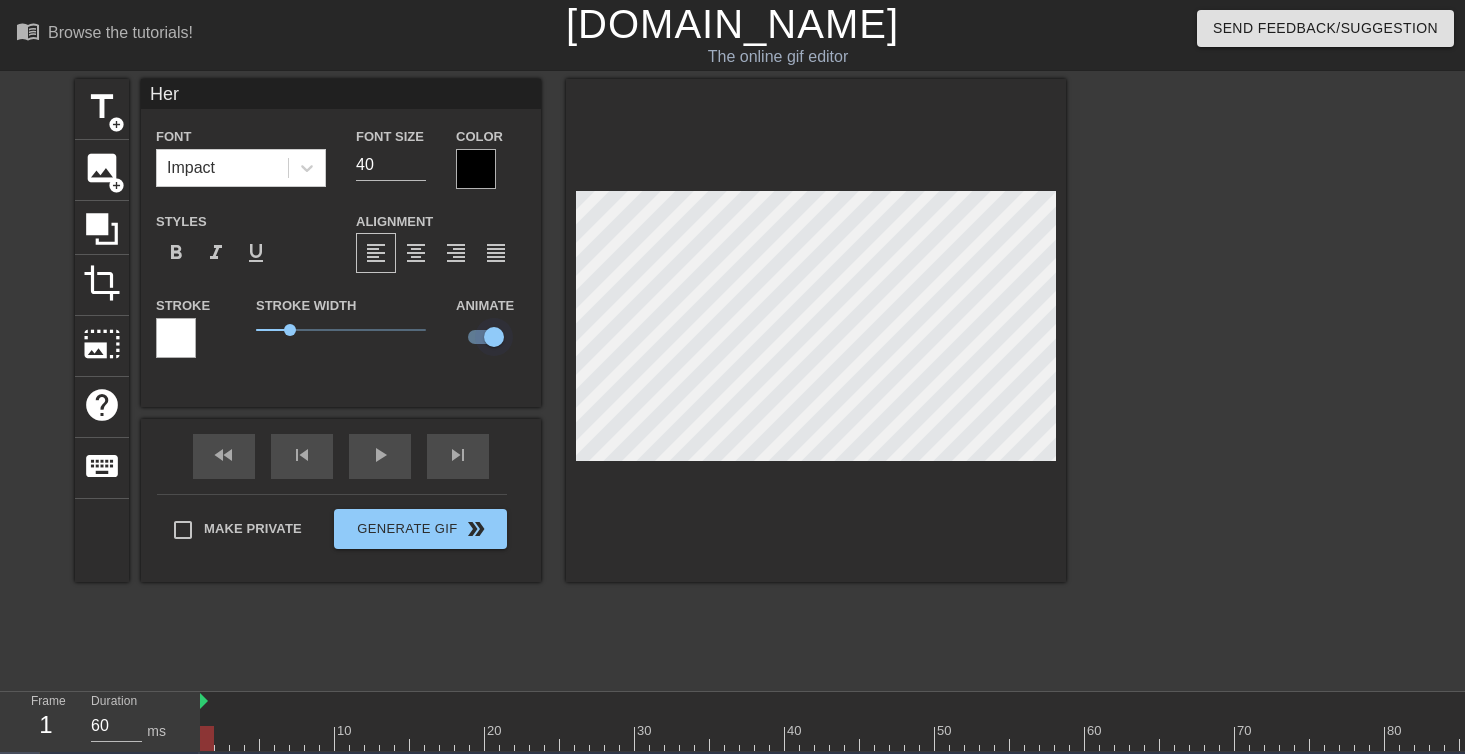 type on "Hers" 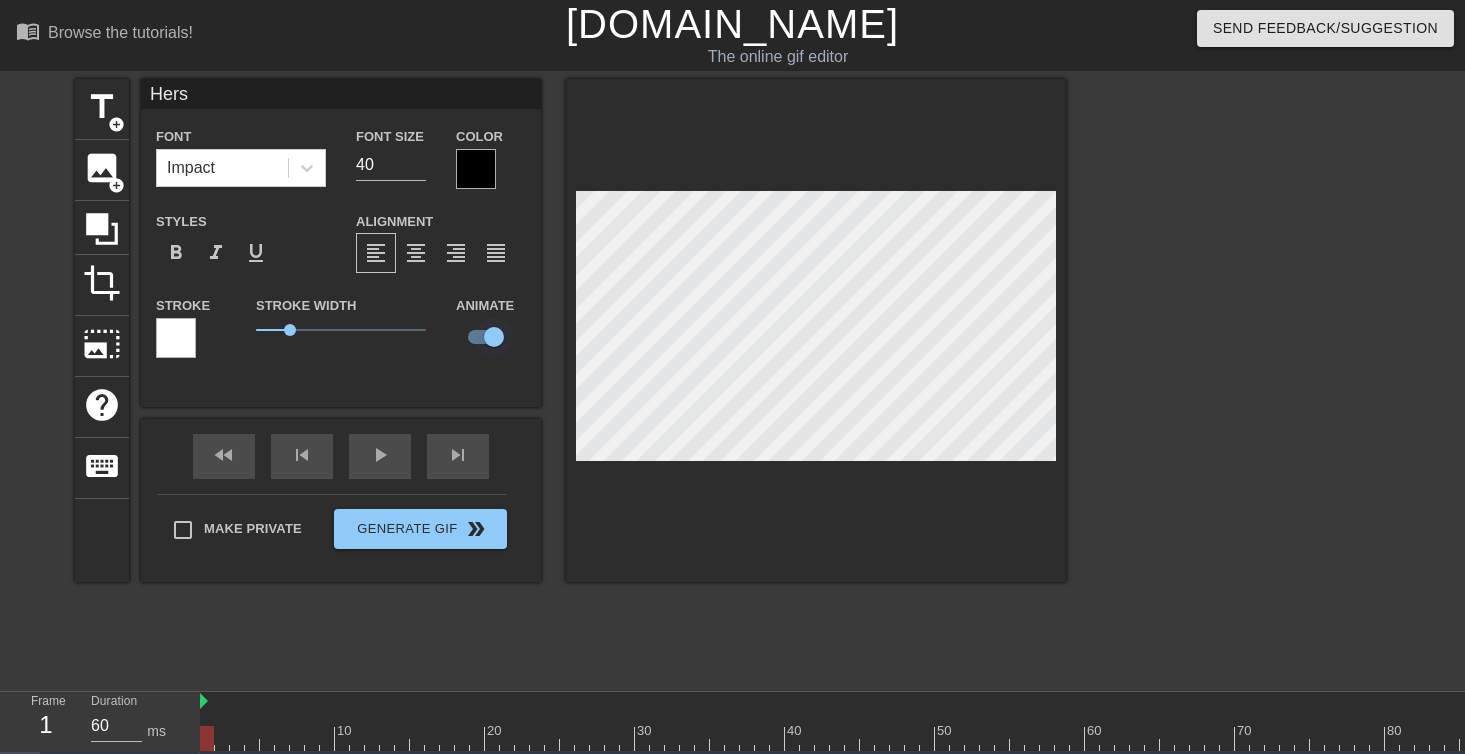 type on "[PERSON_NAME]" 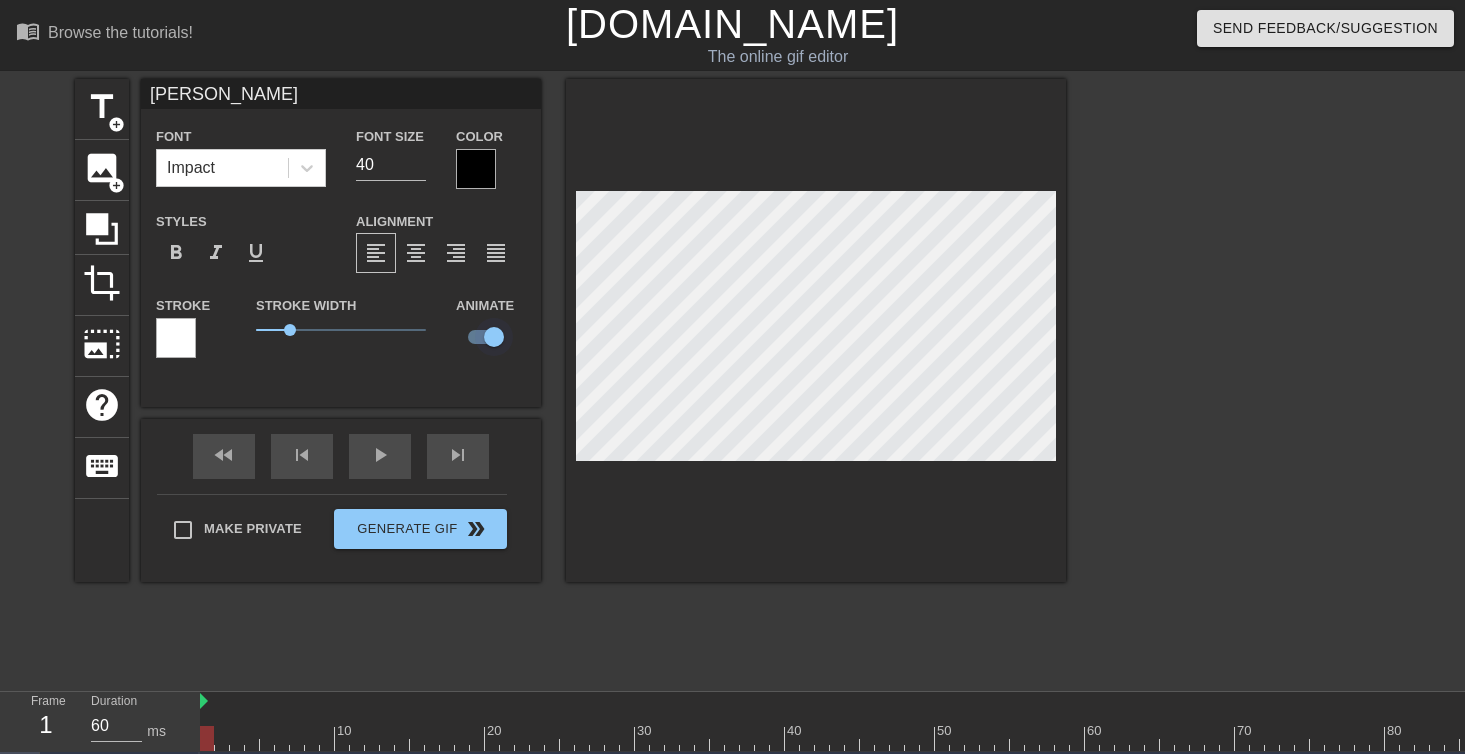 type on "Hersto" 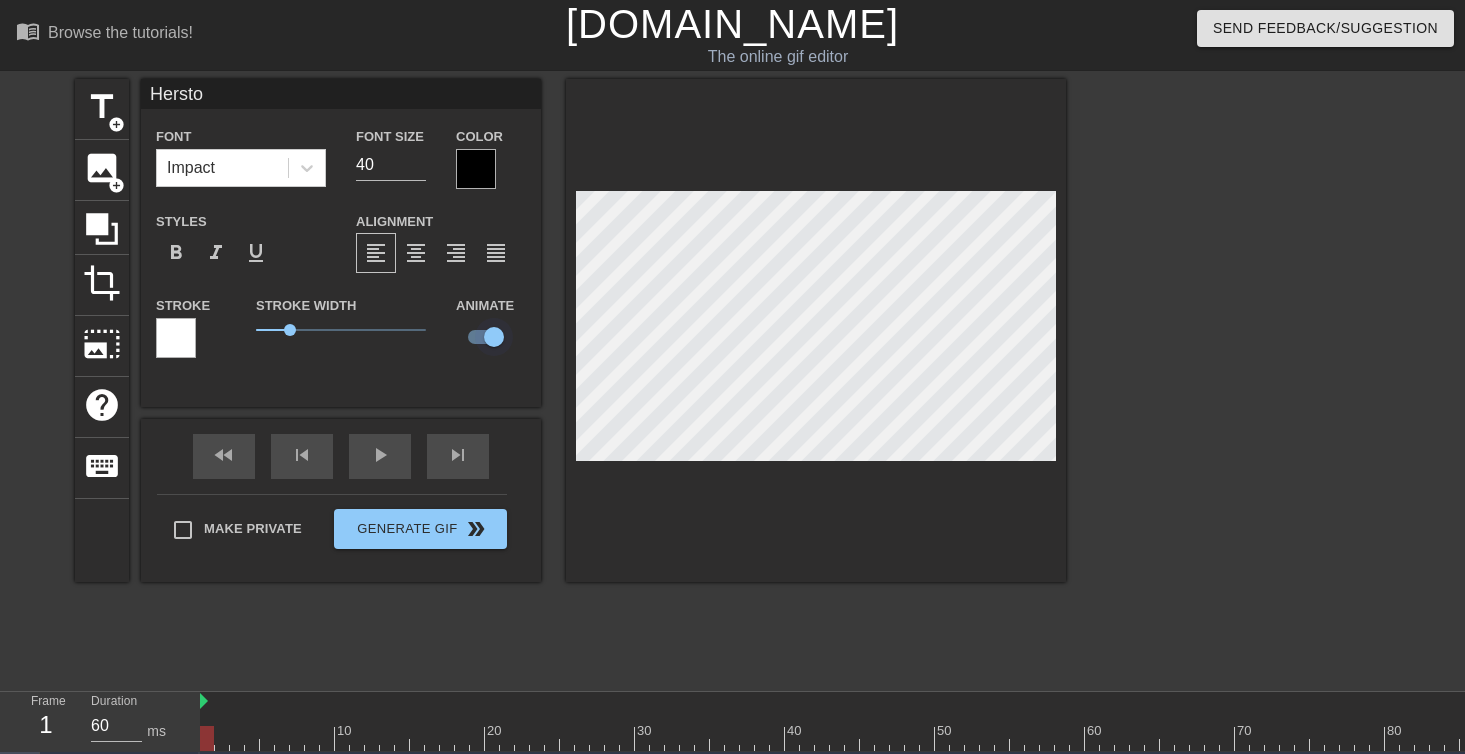type on "[PERSON_NAME]" 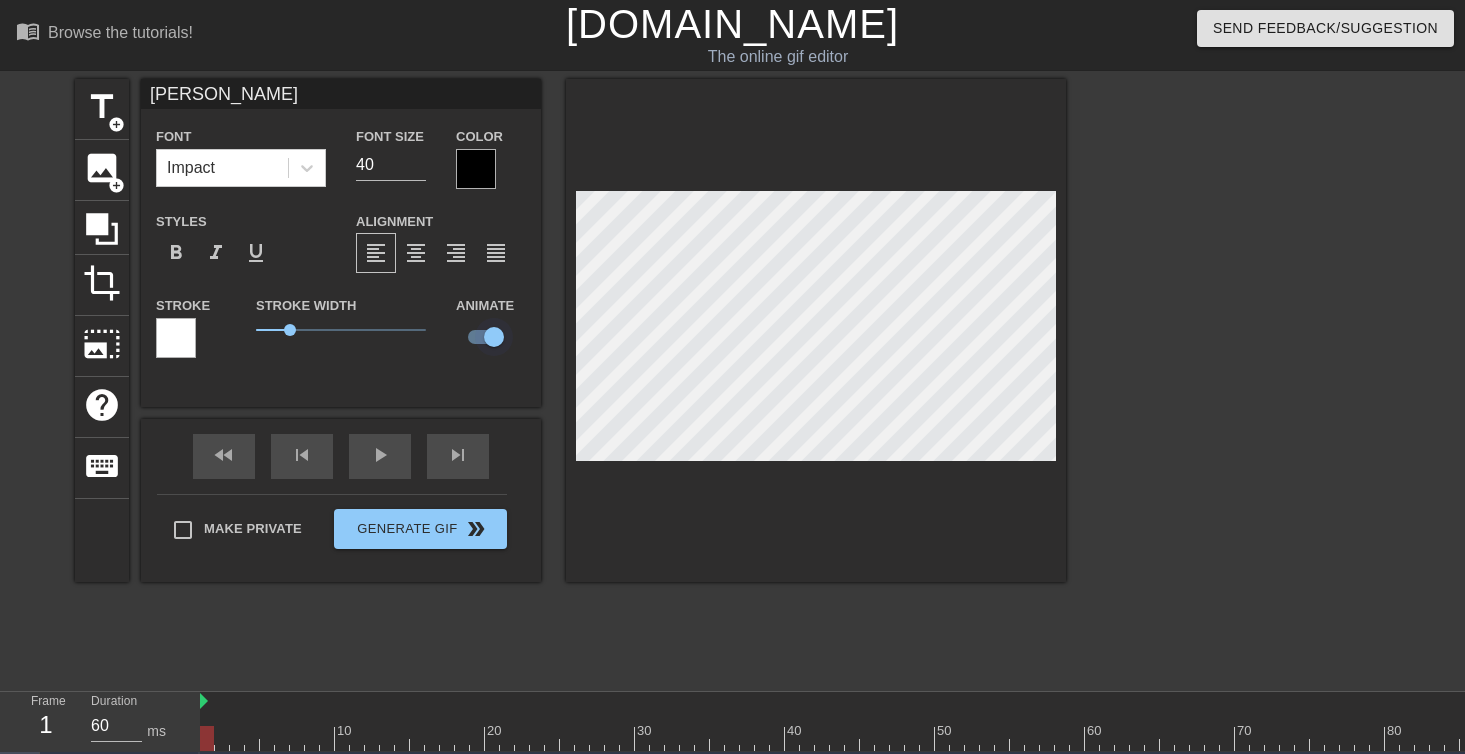 type on "Herstory" 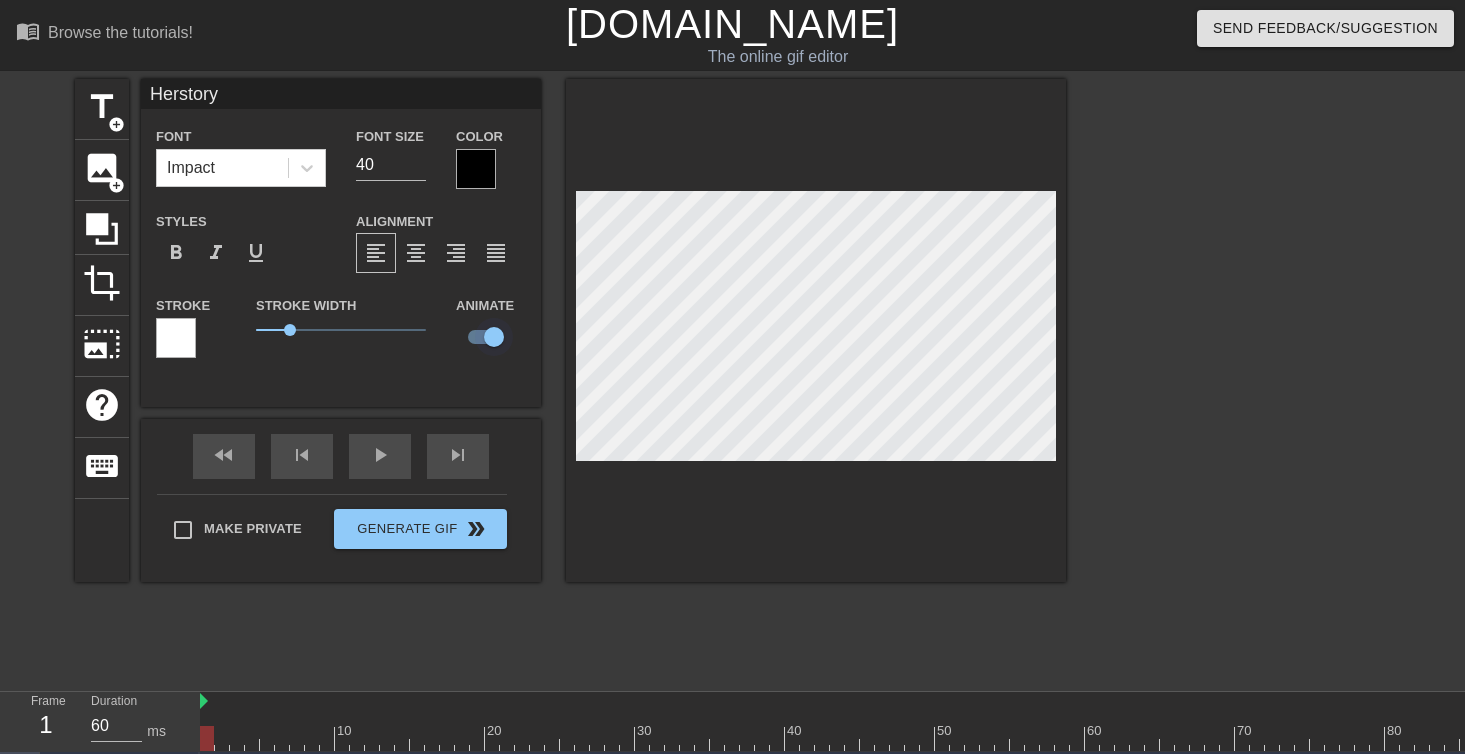 scroll, scrollTop: 0, scrollLeft: 3, axis: horizontal 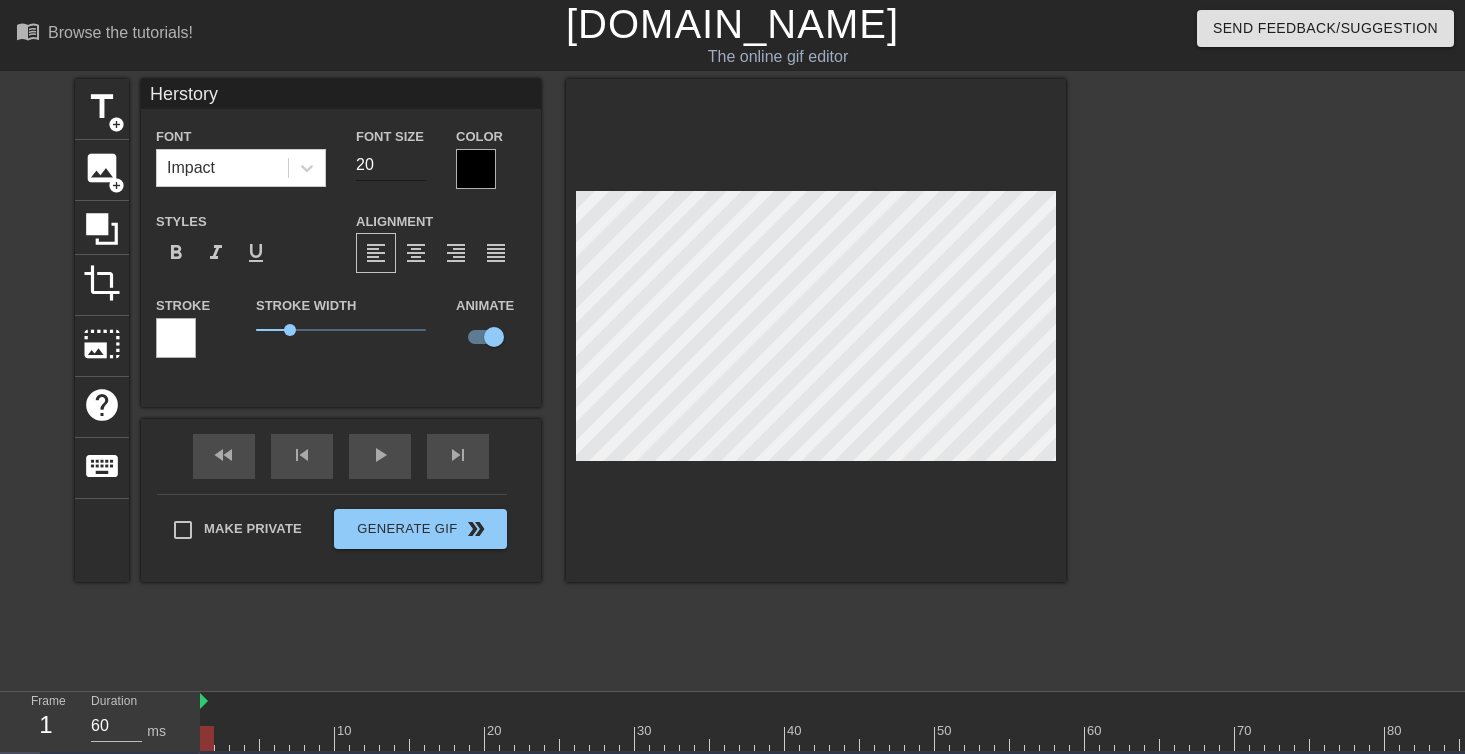 type on "20" 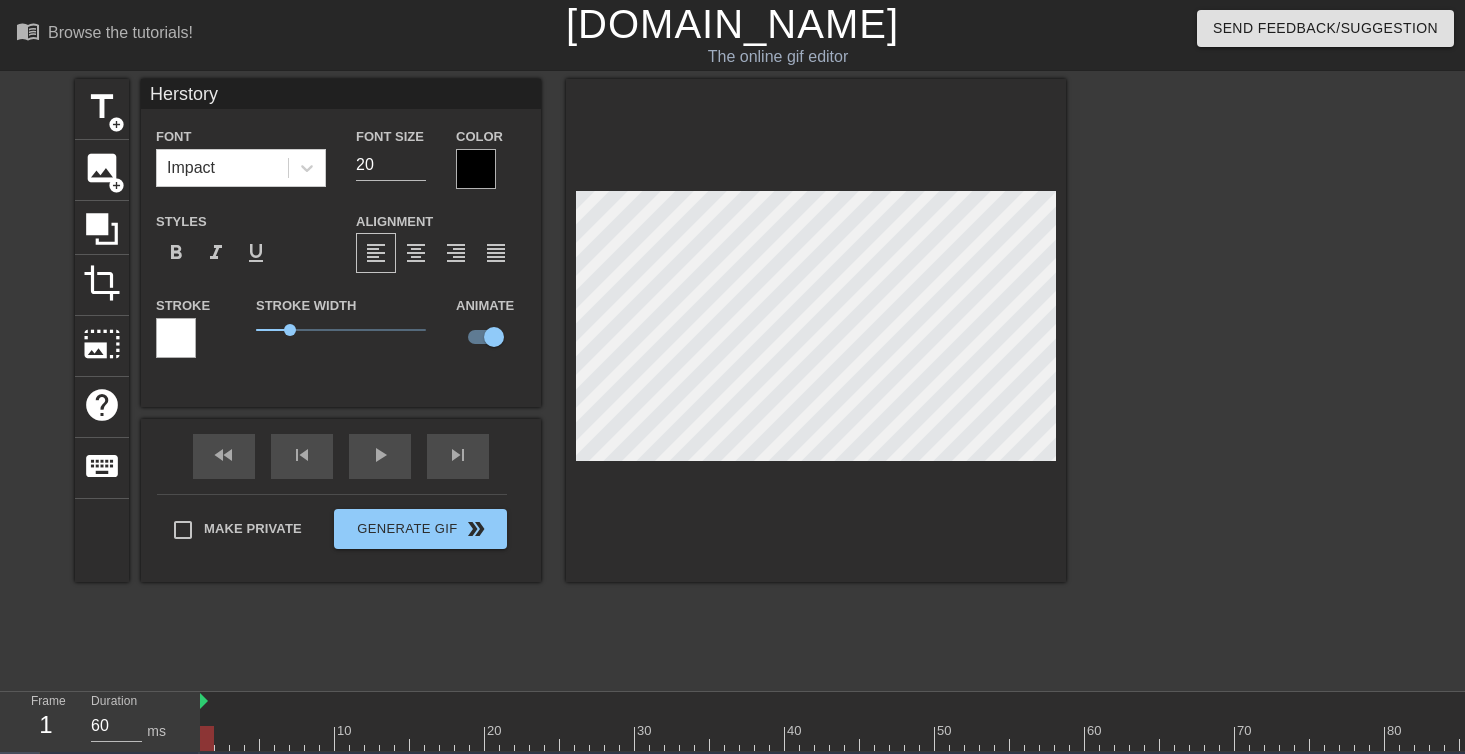 click at bounding box center (1240, 379) 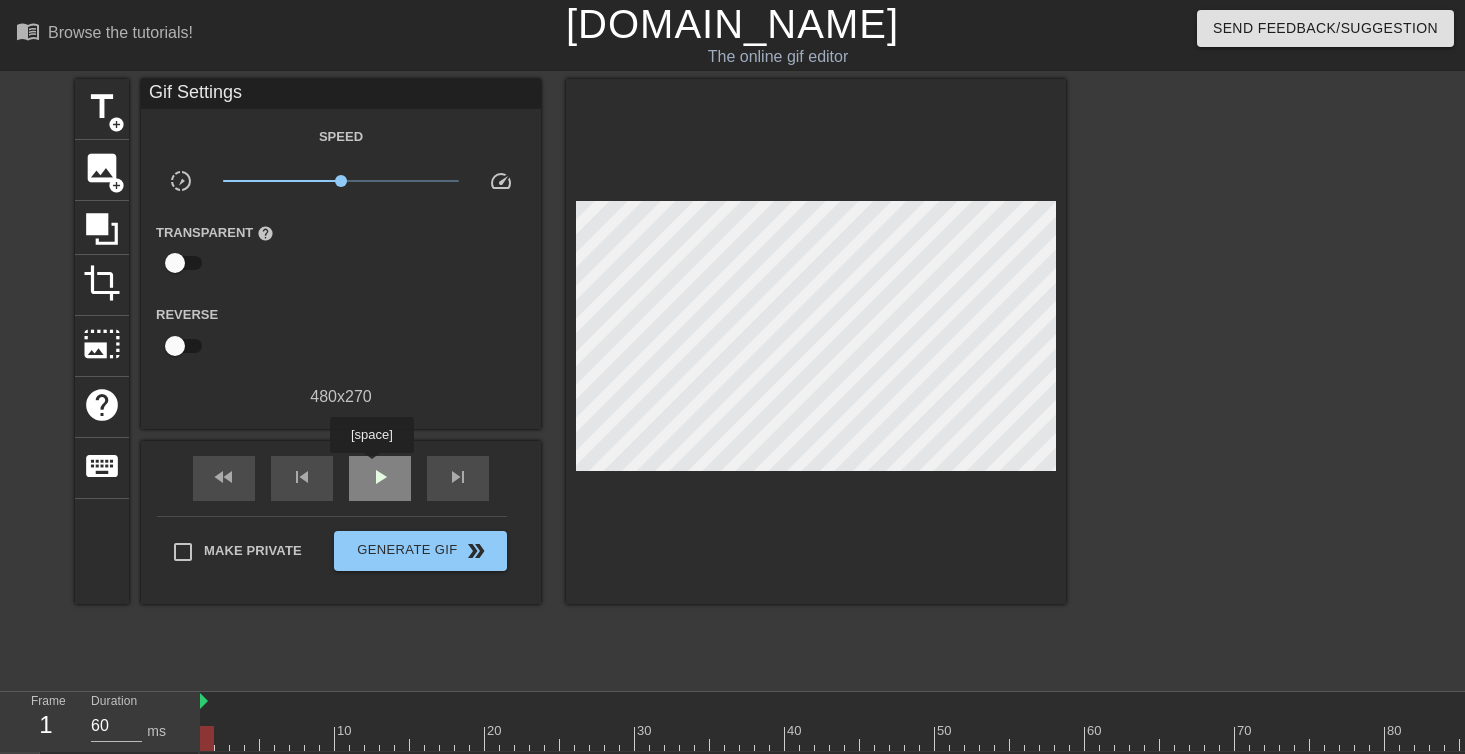 click on "play_arrow" at bounding box center [380, 477] 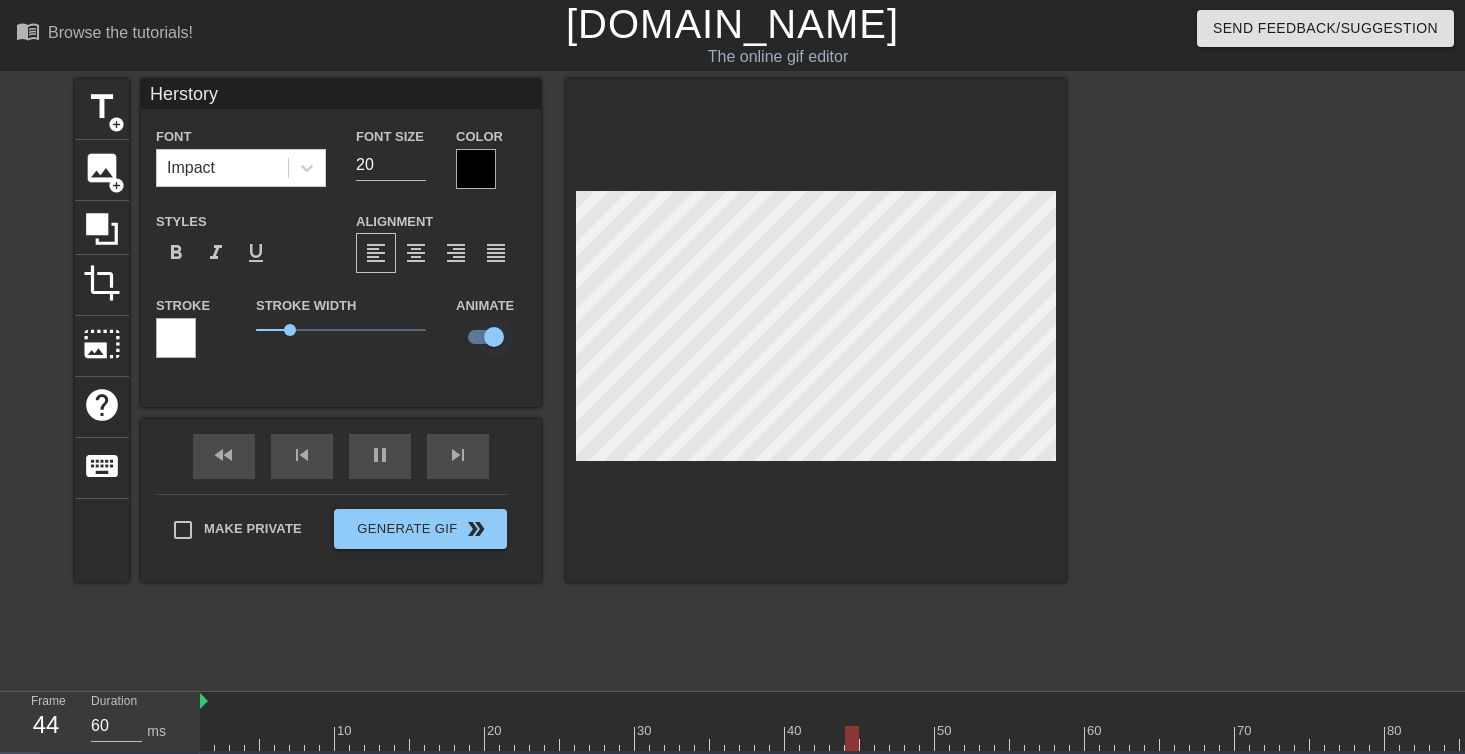 click at bounding box center [494, 337] 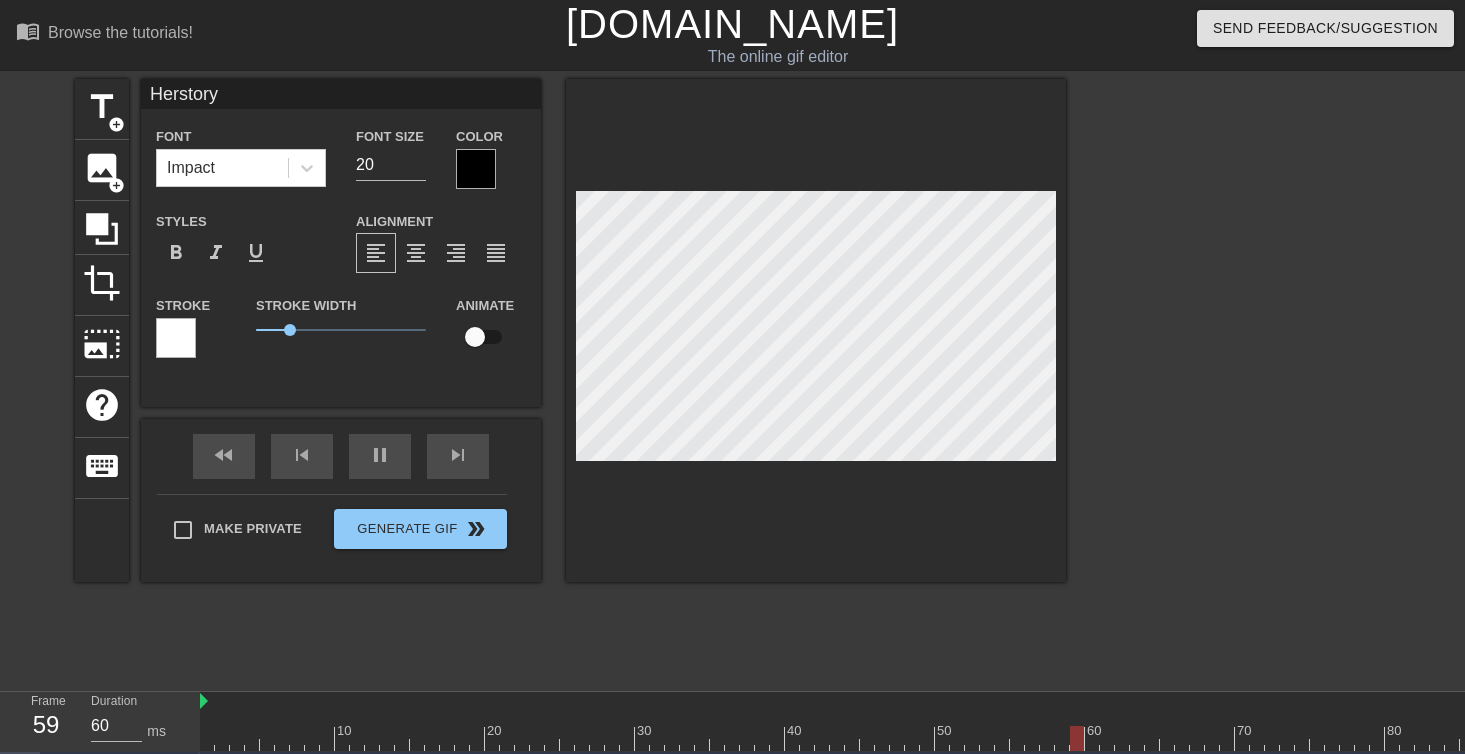 click at bounding box center (475, 337) 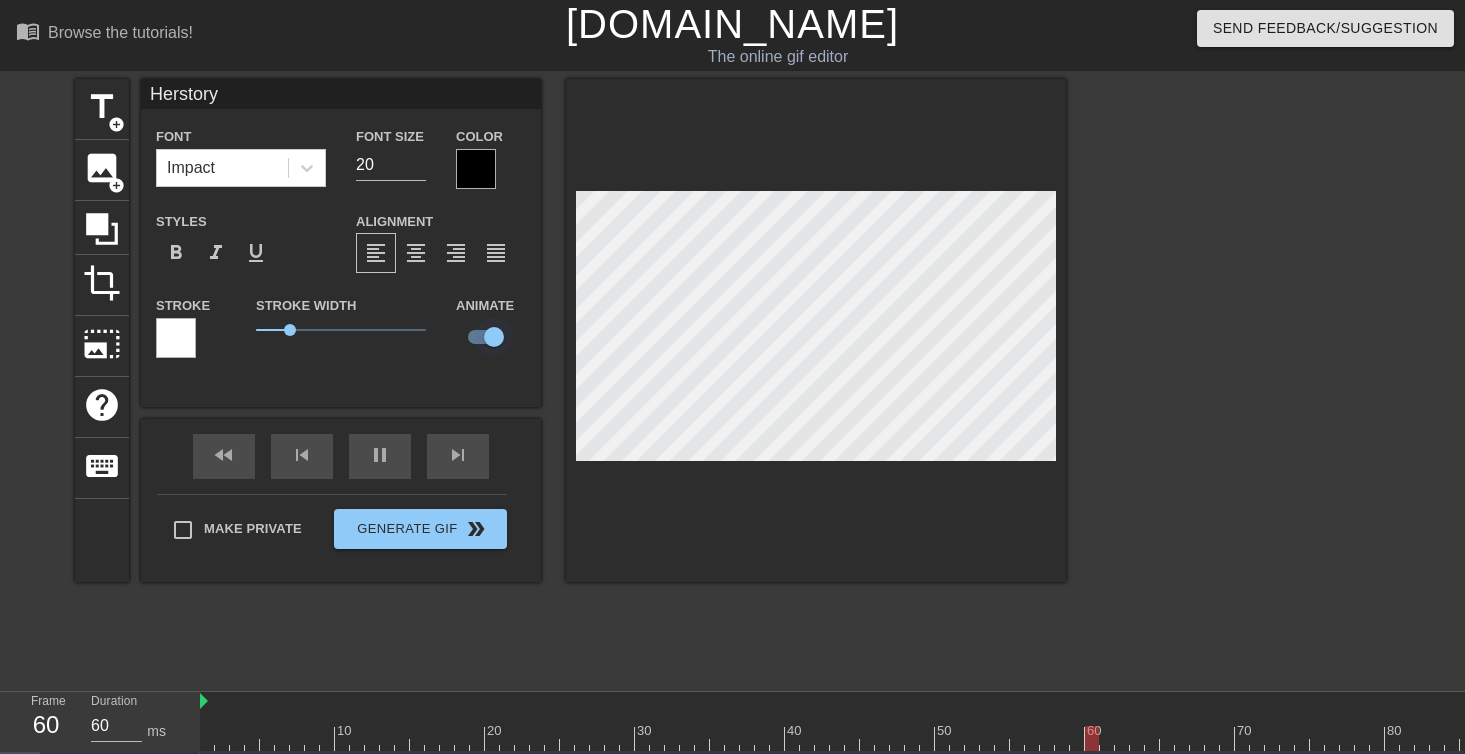 click at bounding box center [494, 337] 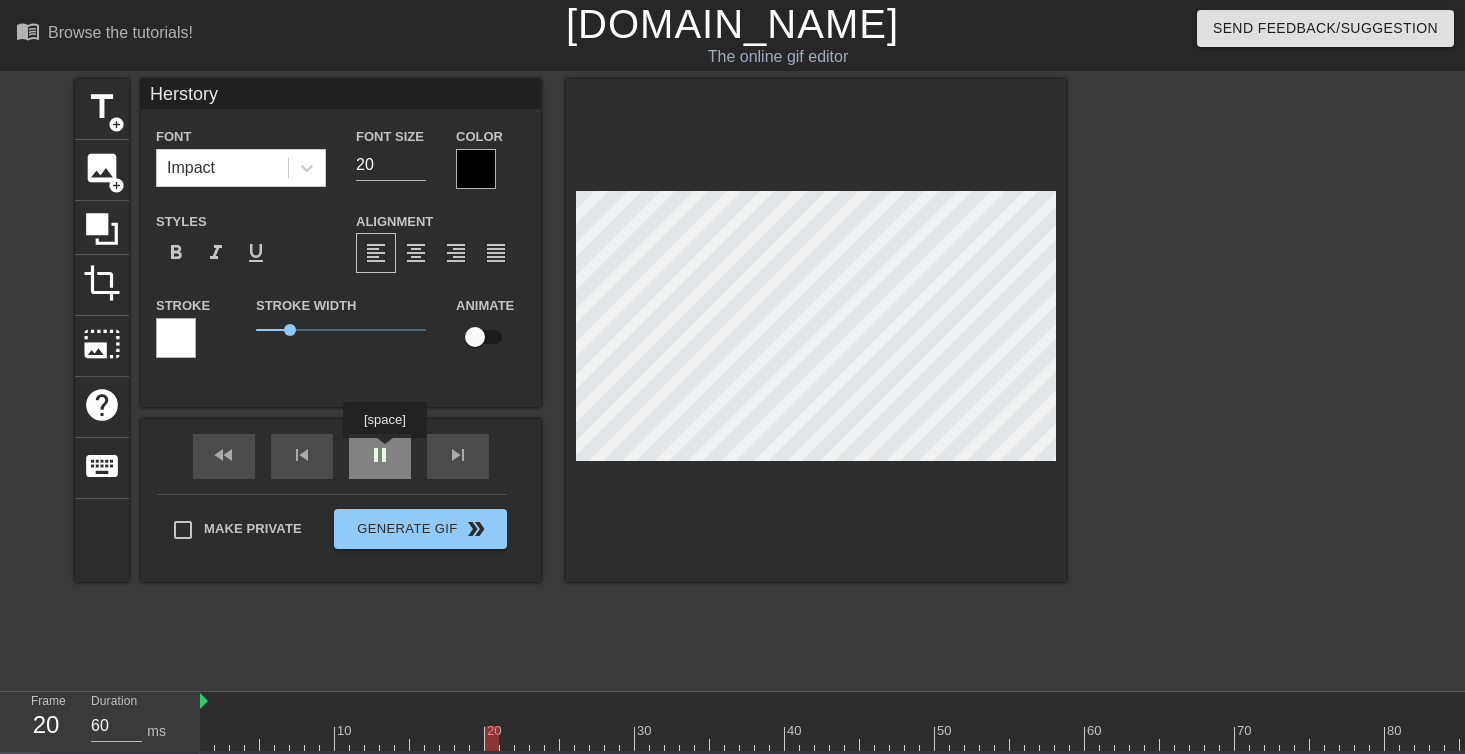 click on "fast_rewind skip_previous pause skip_next" at bounding box center [341, 456] 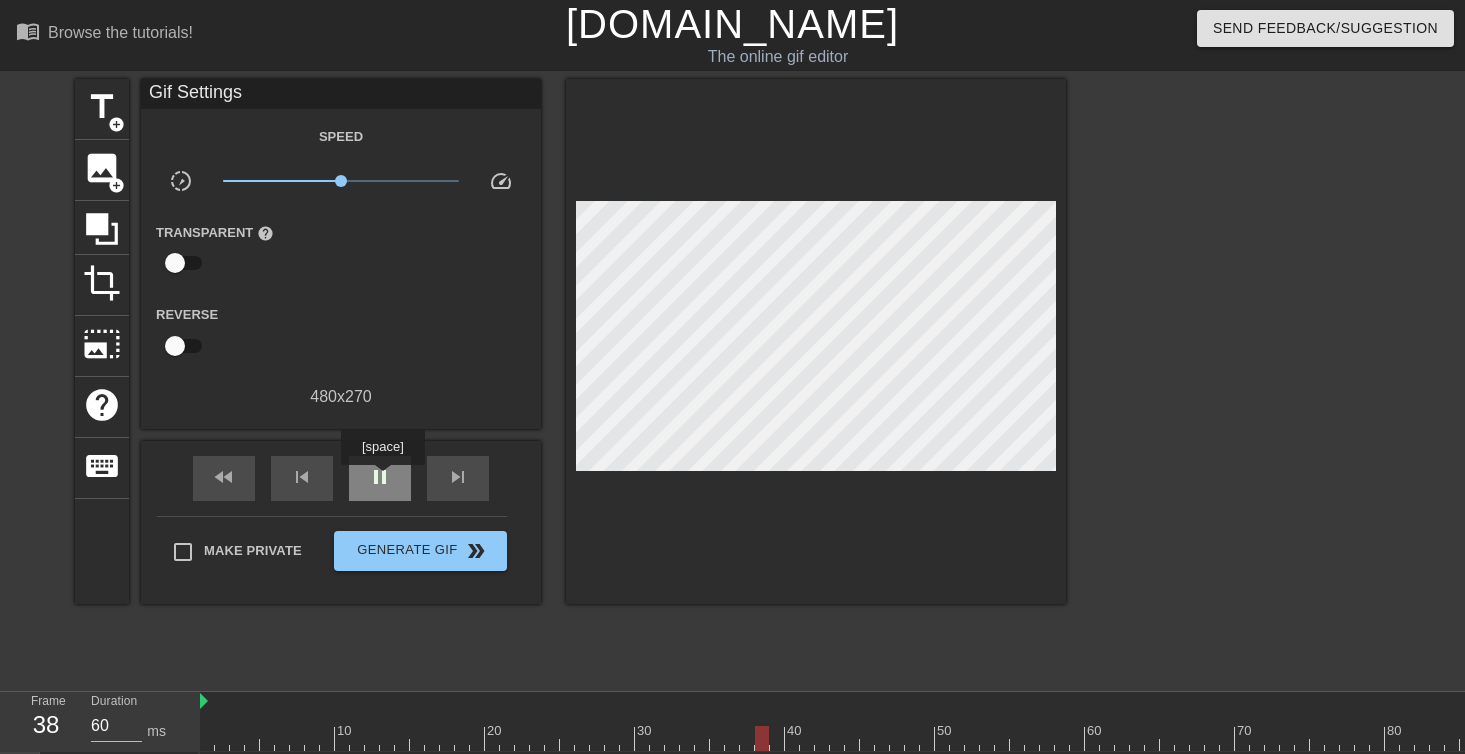 click on "pause" at bounding box center [380, 477] 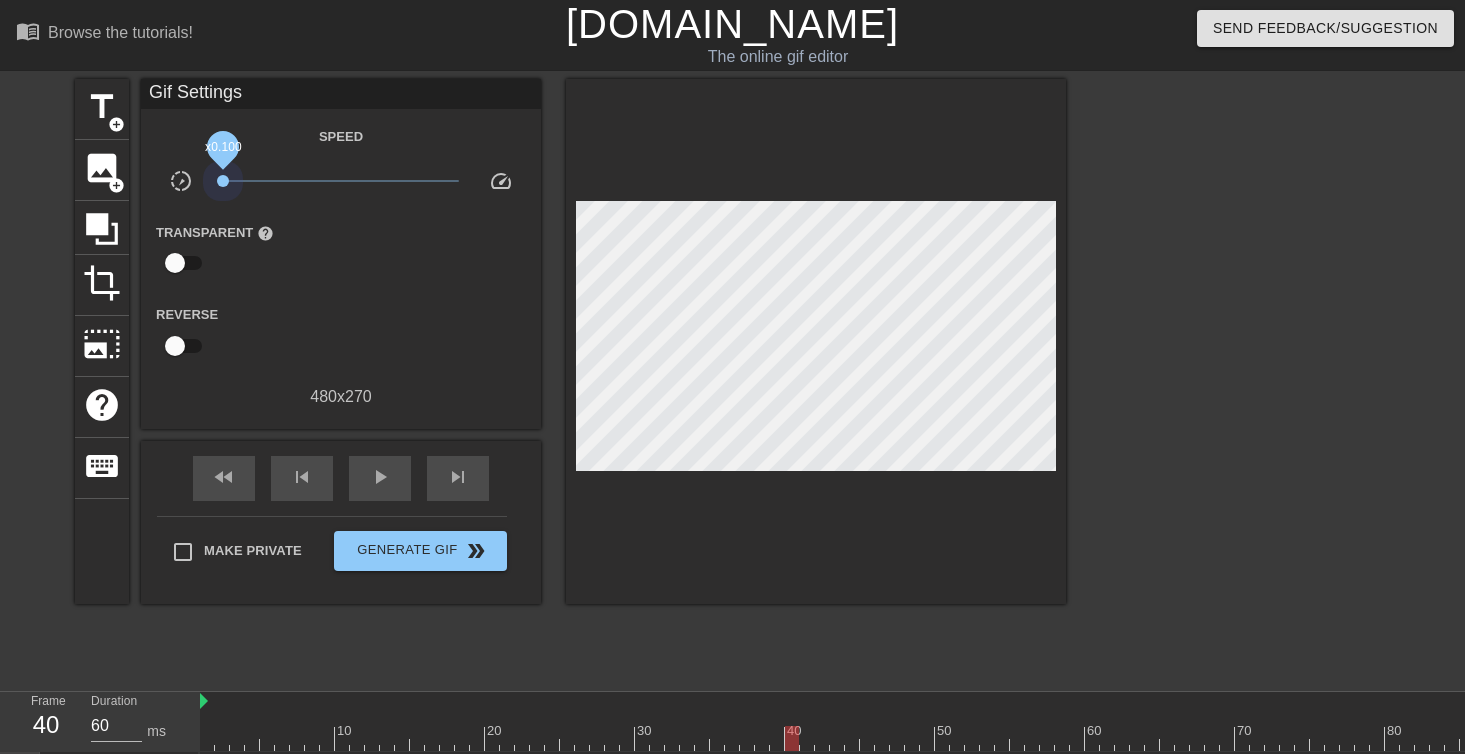 drag, startPoint x: 341, startPoint y: 184, endPoint x: 203, endPoint y: 195, distance: 138.43771 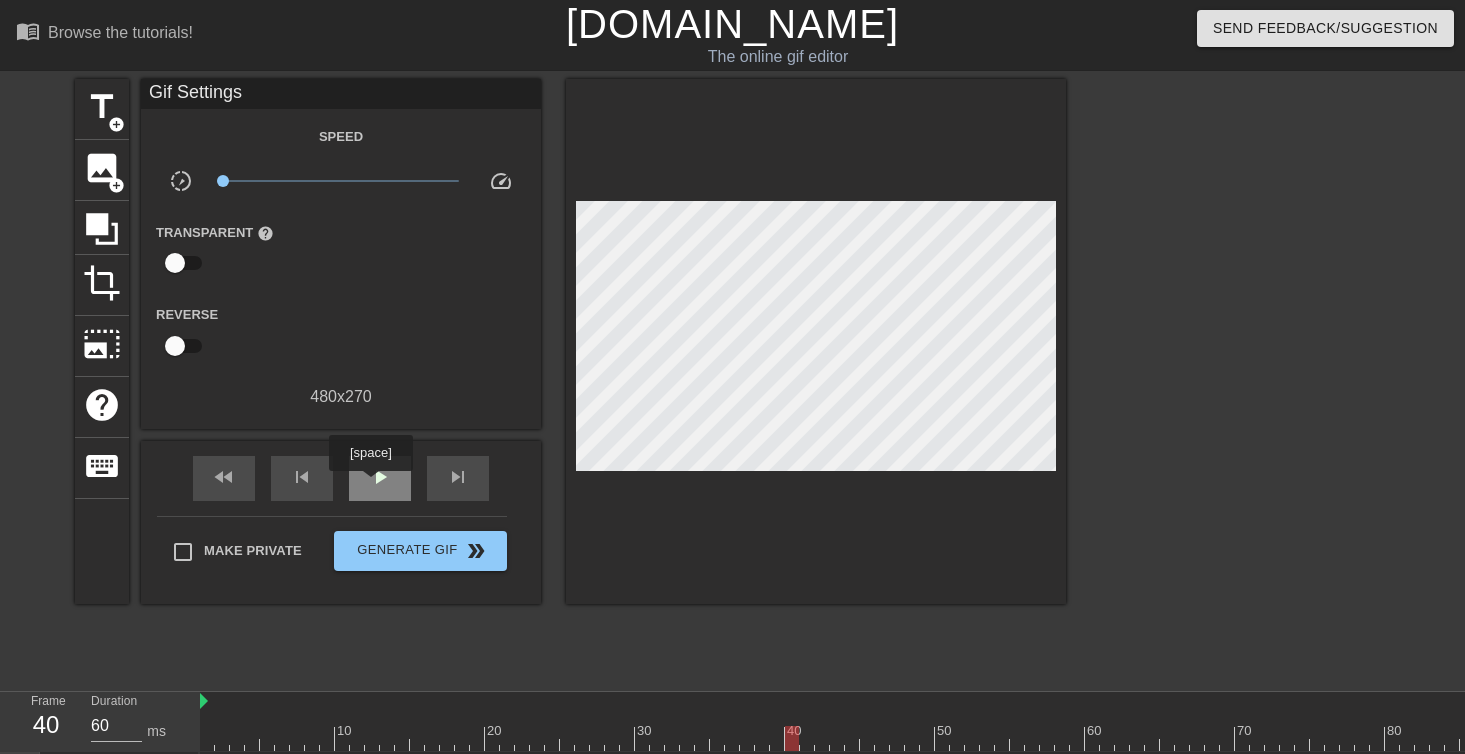 click on "play_arrow" at bounding box center [380, 477] 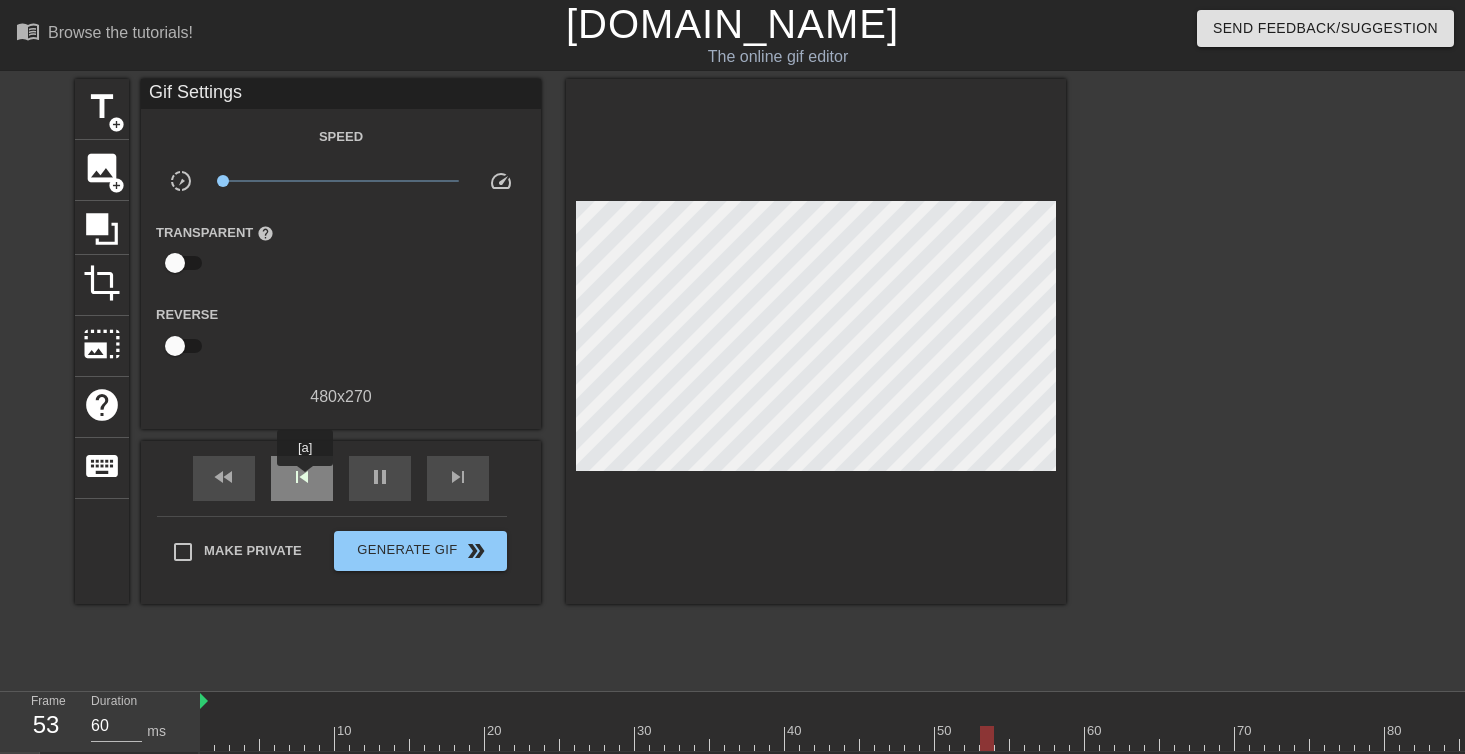 click on "skip_previous" at bounding box center [302, 477] 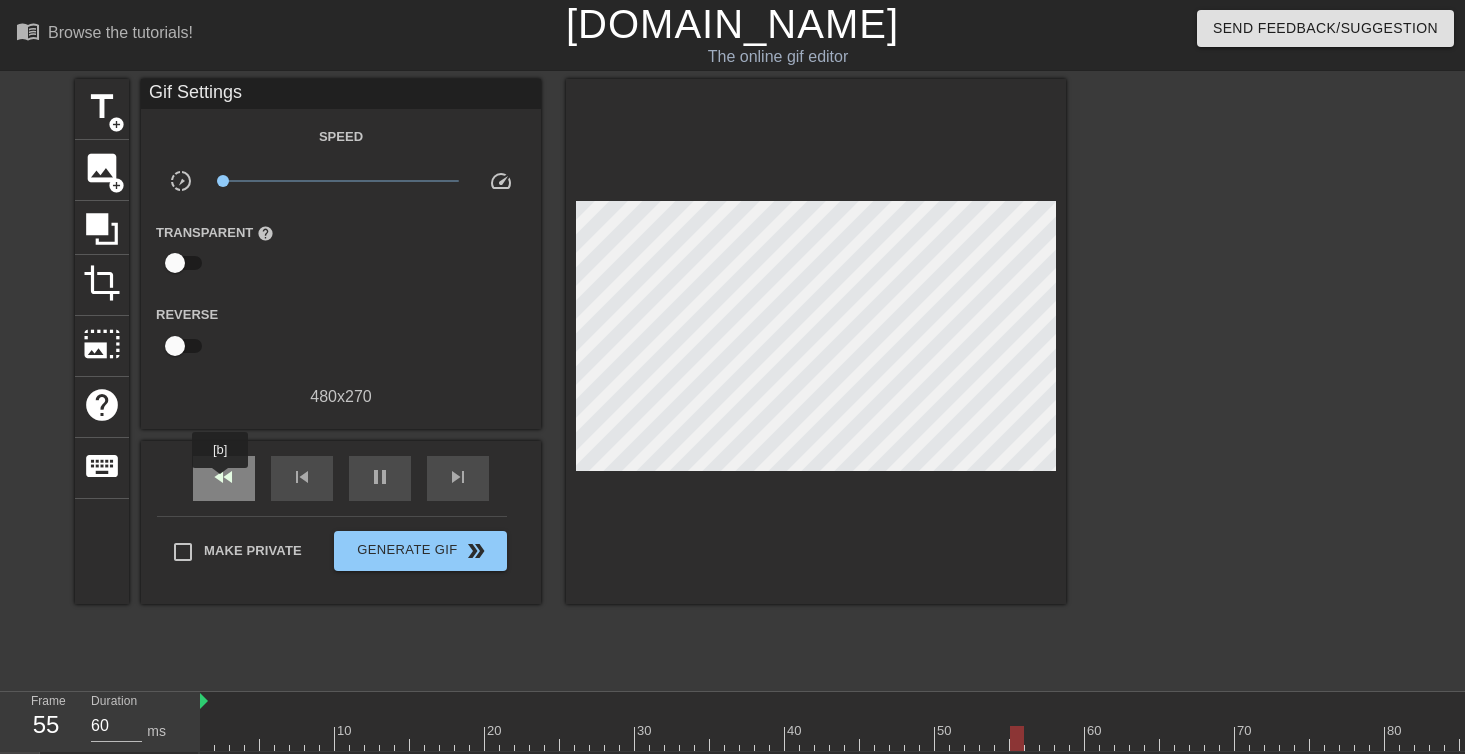 click on "fast_rewind" at bounding box center [224, 477] 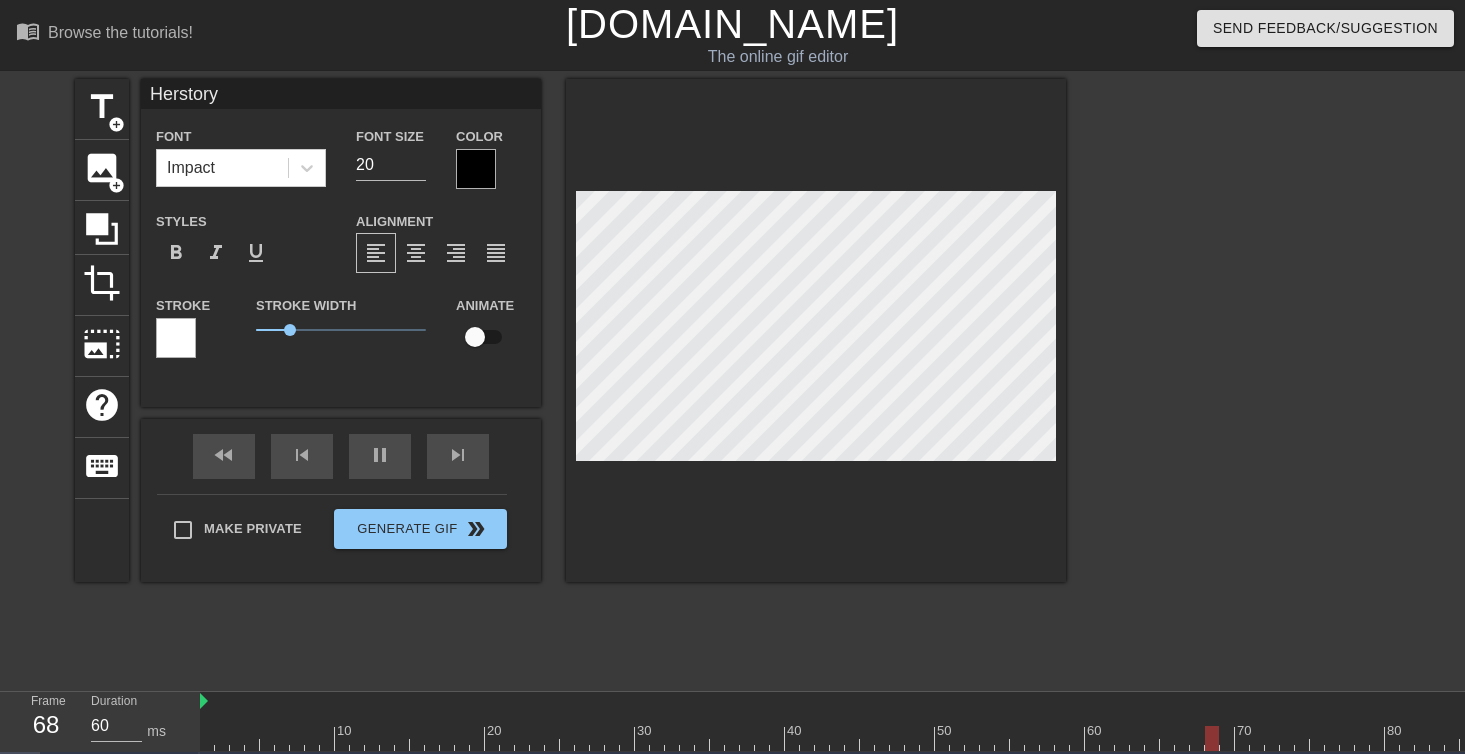 click on "title add_circle image add_circle crop photo_size_select_large help keyboard Herstory Font Impact Font Size 20 Color Styles format_bold format_italic format_underline Alignment format_align_left format_align_center format_align_right format_align_justify Stroke Stroke Width 1 Animate fast_rewind skip_previous pause skip_next Make Private Generate Gif double_arrow" at bounding box center [570, 330] 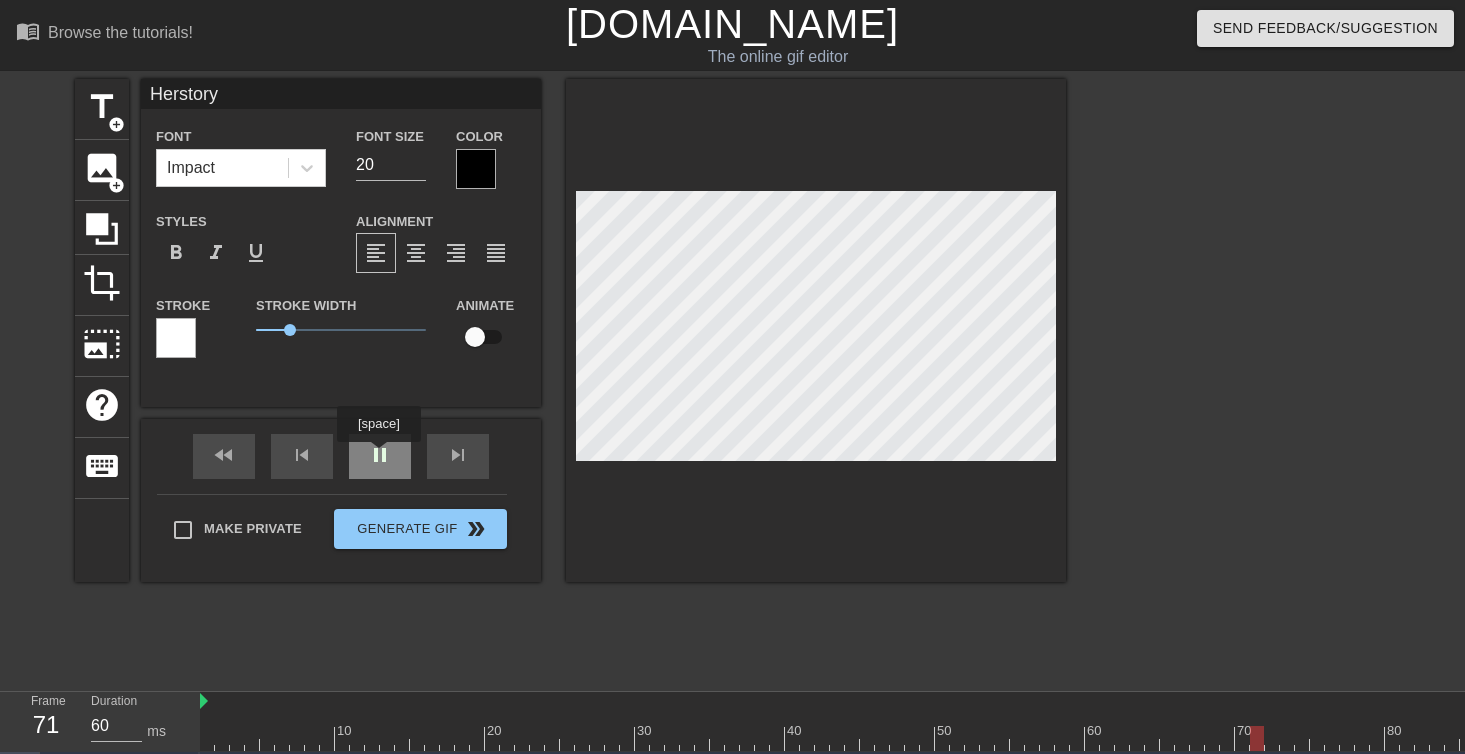click on "pause" at bounding box center [380, 456] 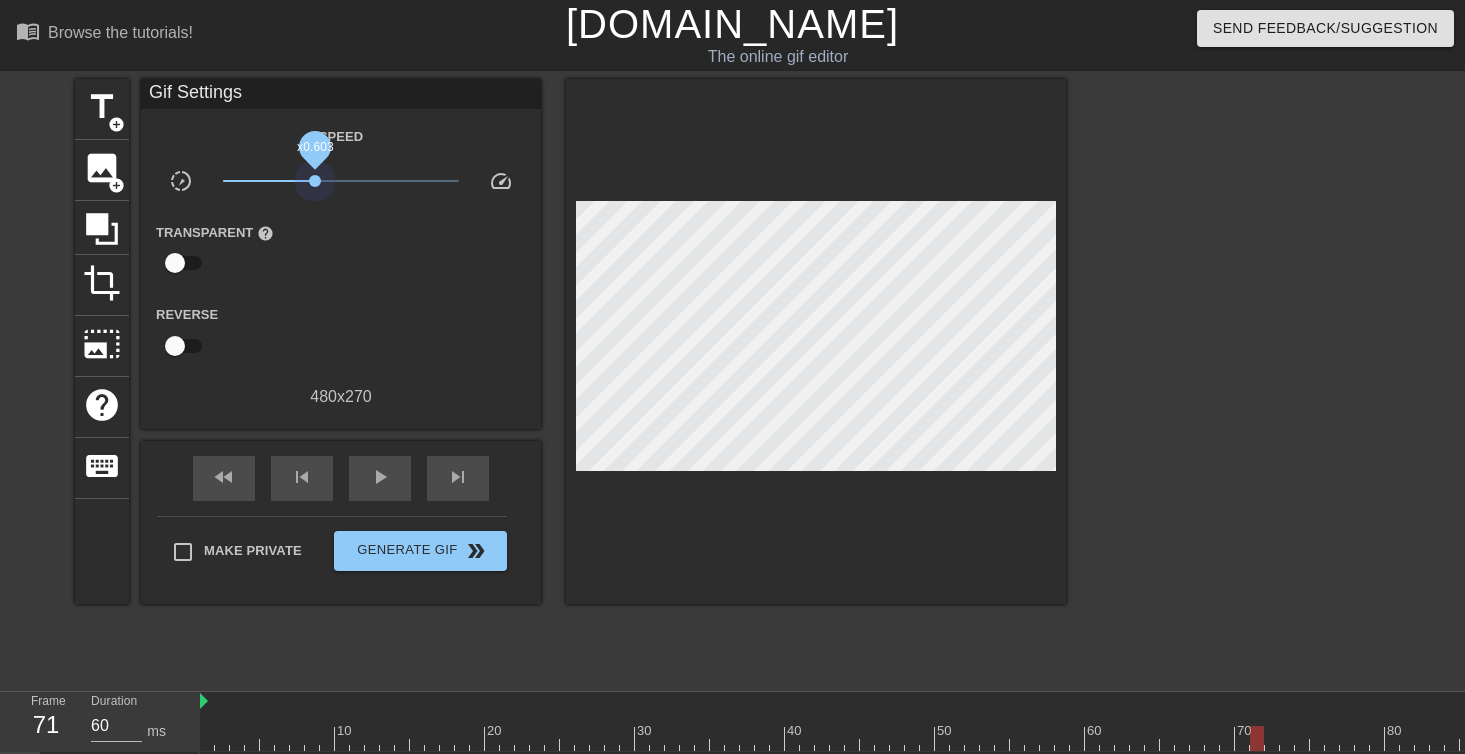 click on "x0.603" at bounding box center [341, 181] 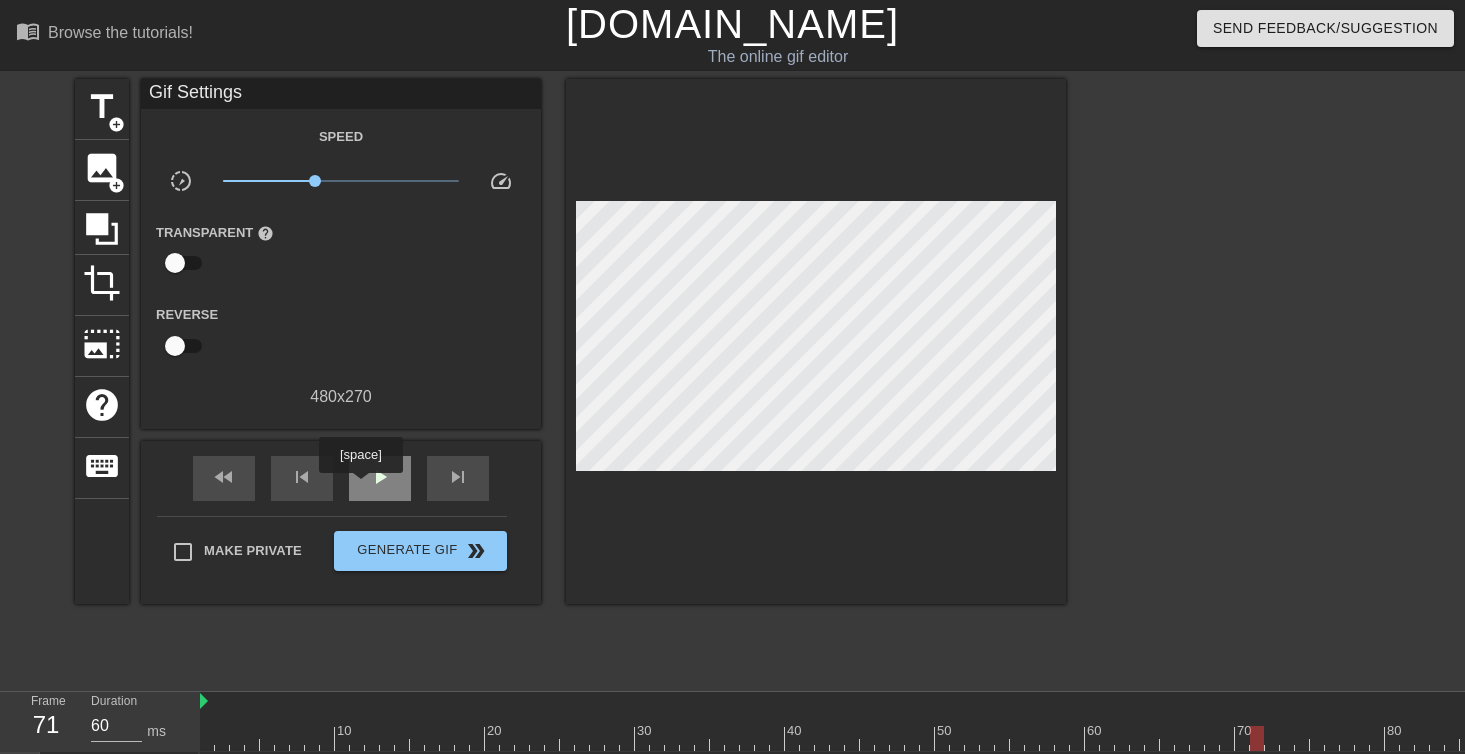 click on "play_arrow" at bounding box center (380, 478) 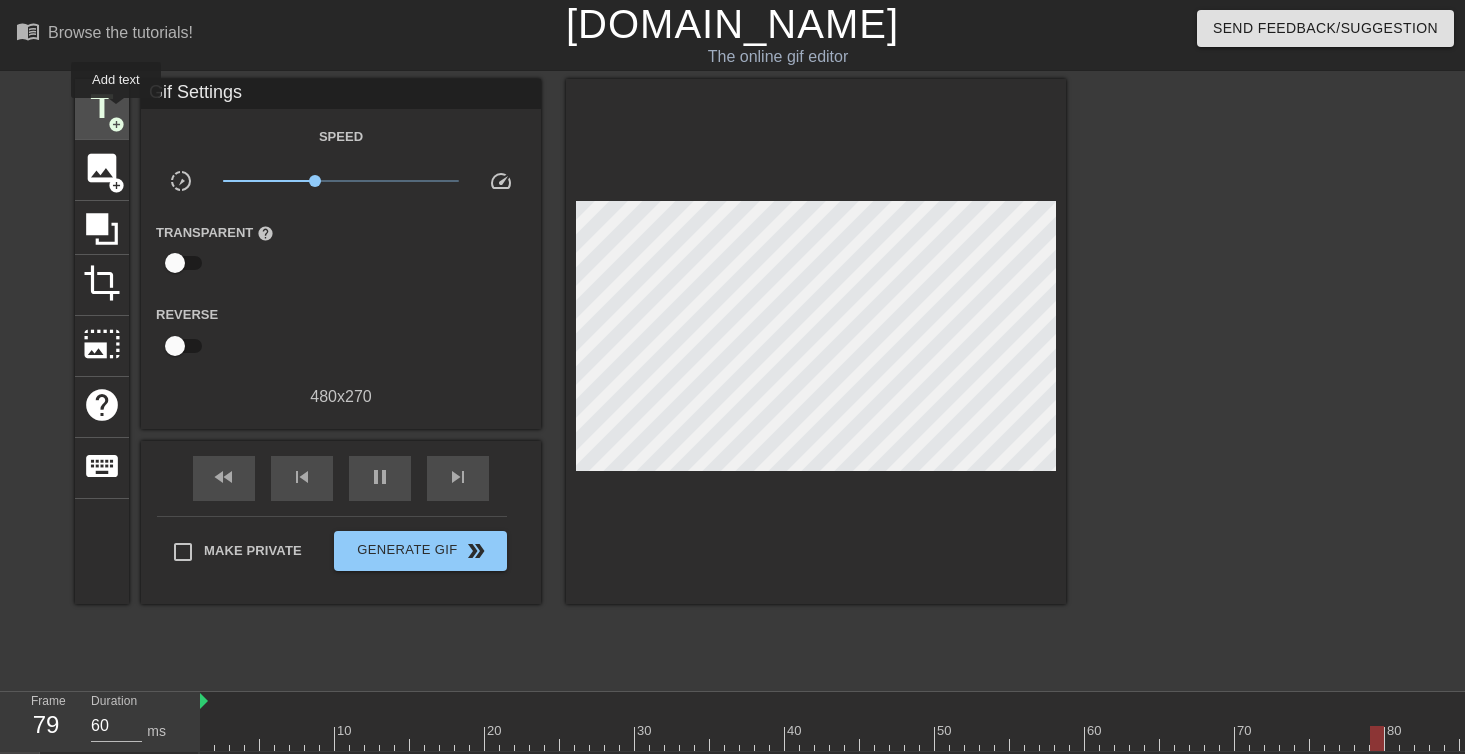 click on "title" at bounding box center [102, 107] 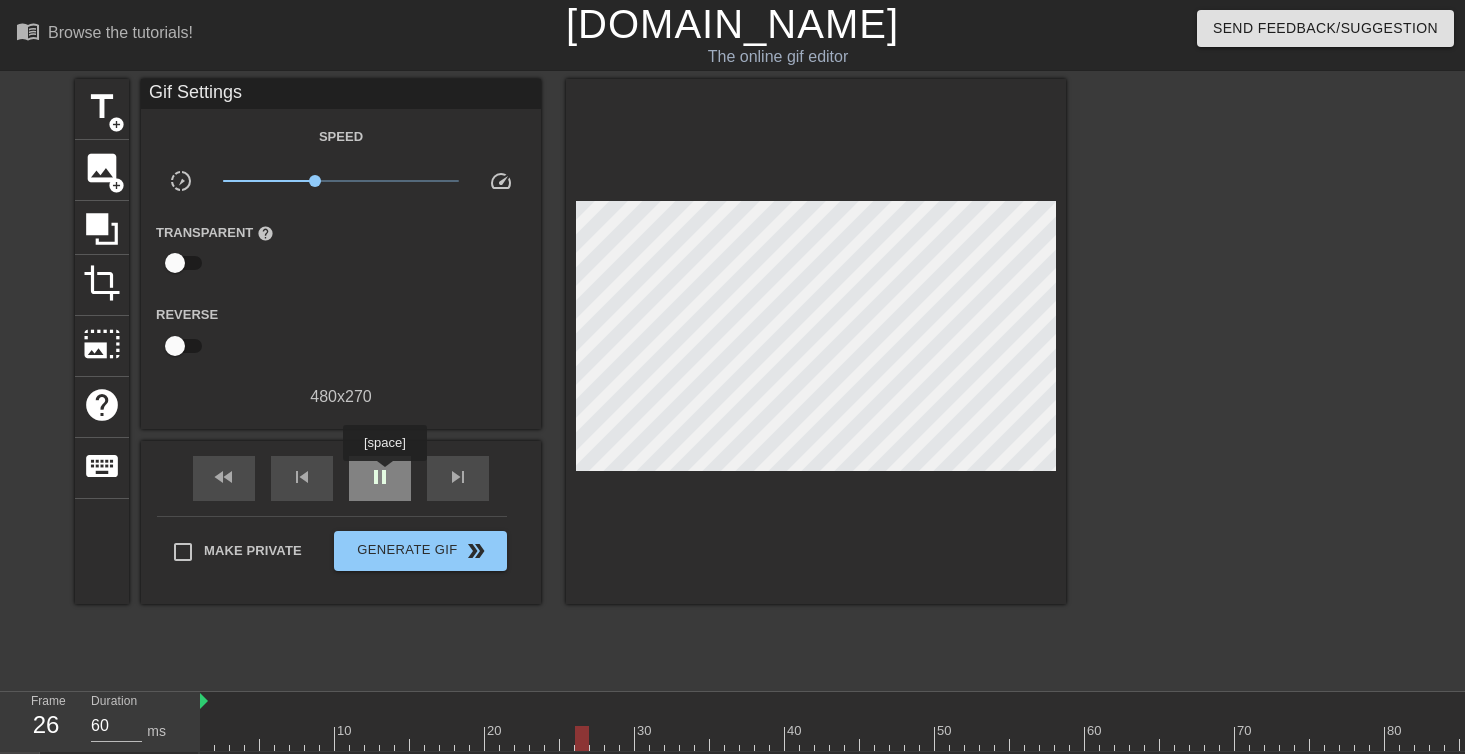 click on "pause" at bounding box center (380, 477) 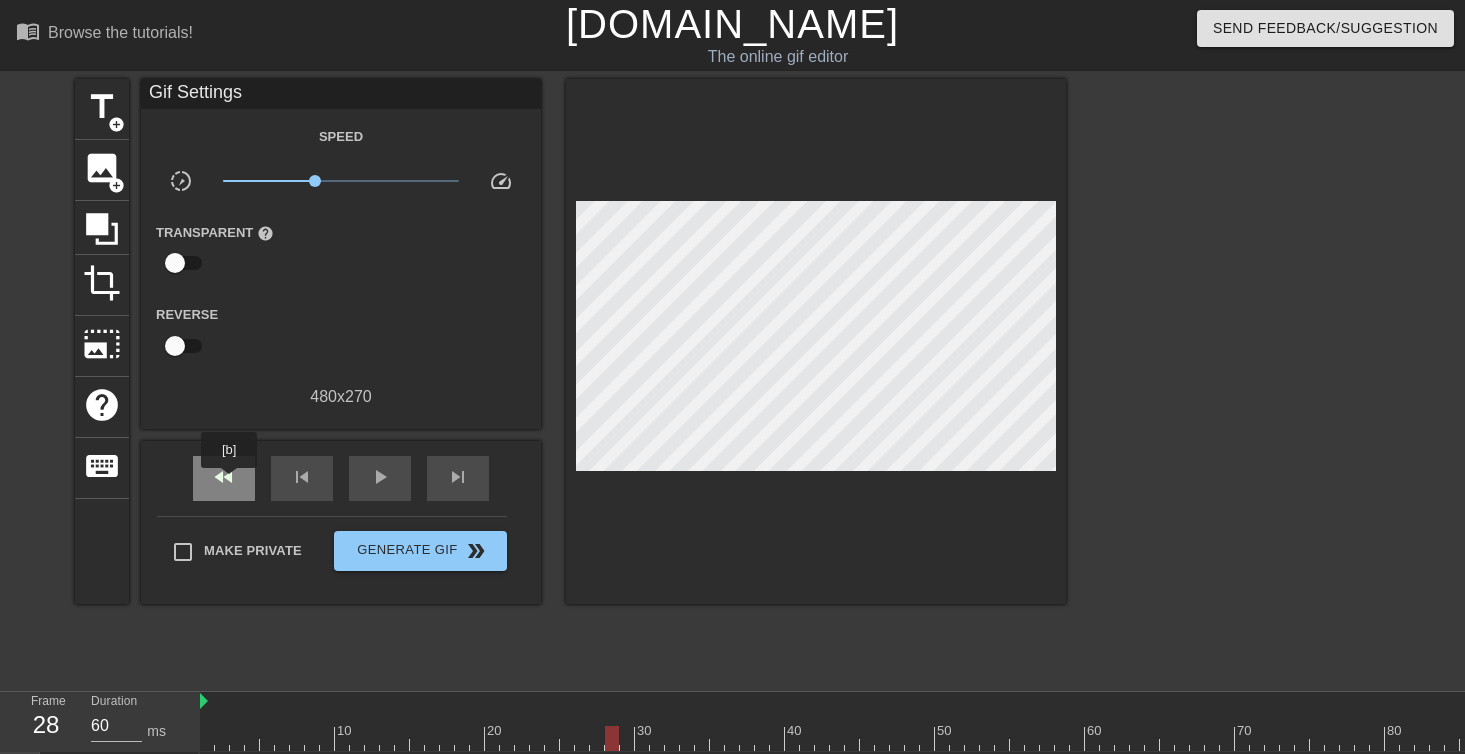 click on "fast_rewind" at bounding box center [224, 477] 